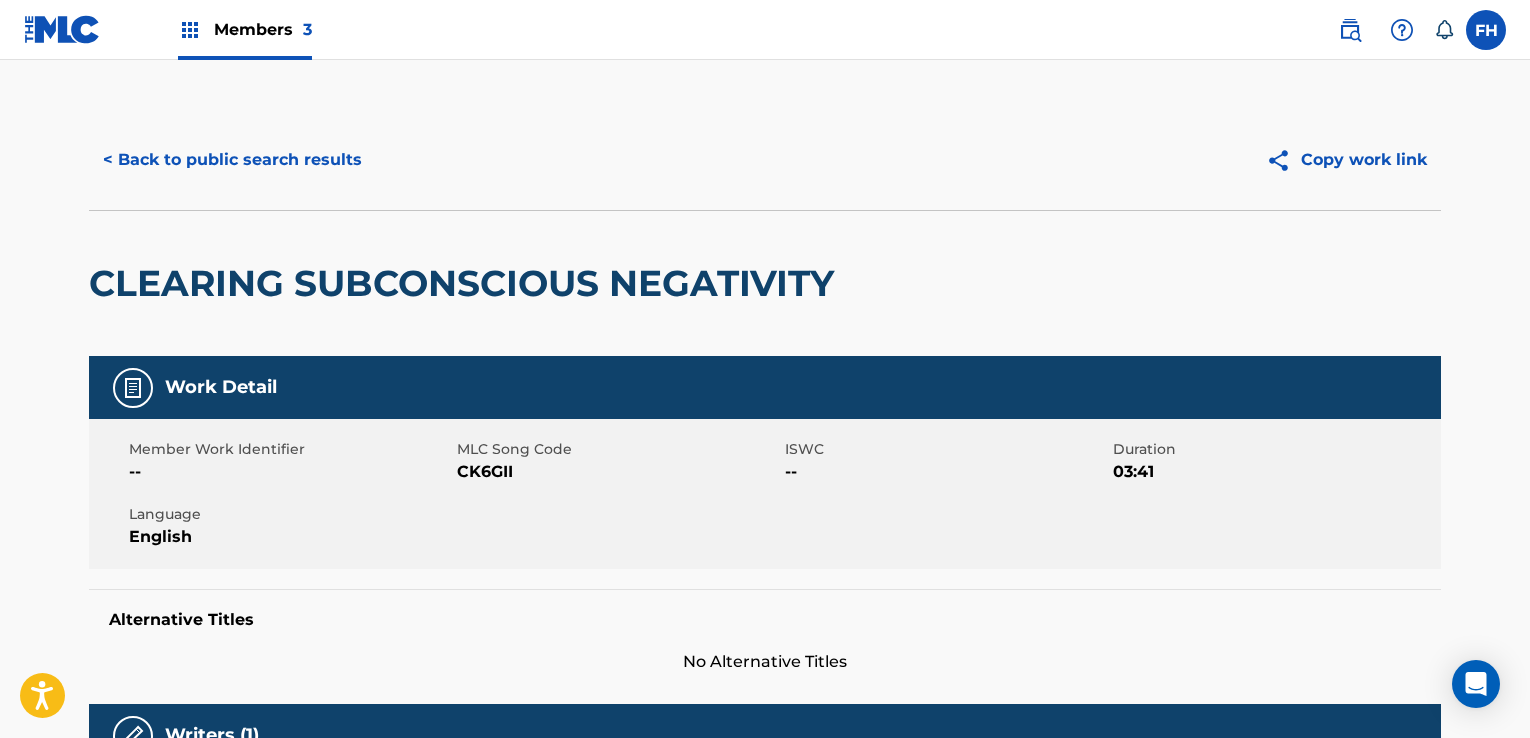 scroll, scrollTop: 549, scrollLeft: 0, axis: vertical 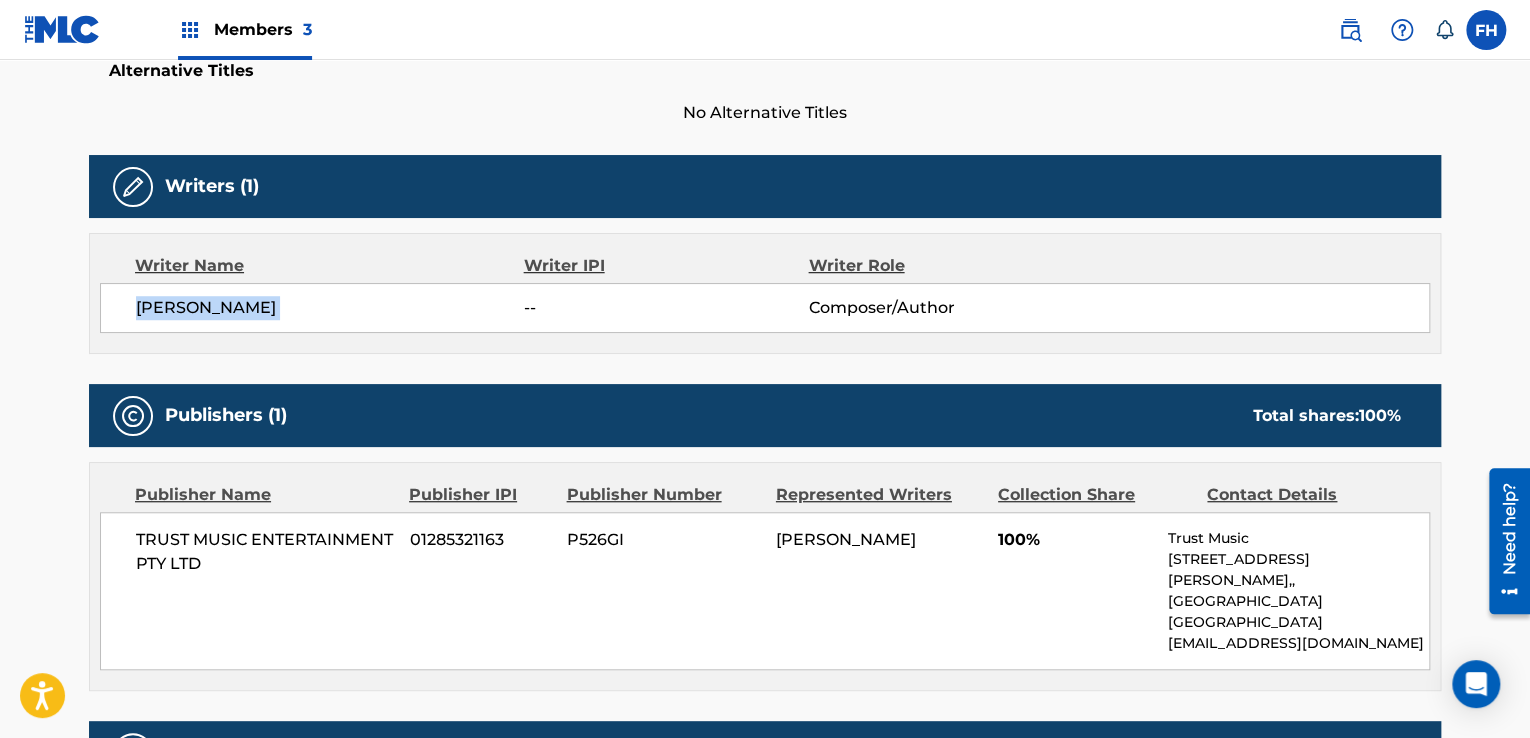 click at bounding box center (1486, 30) 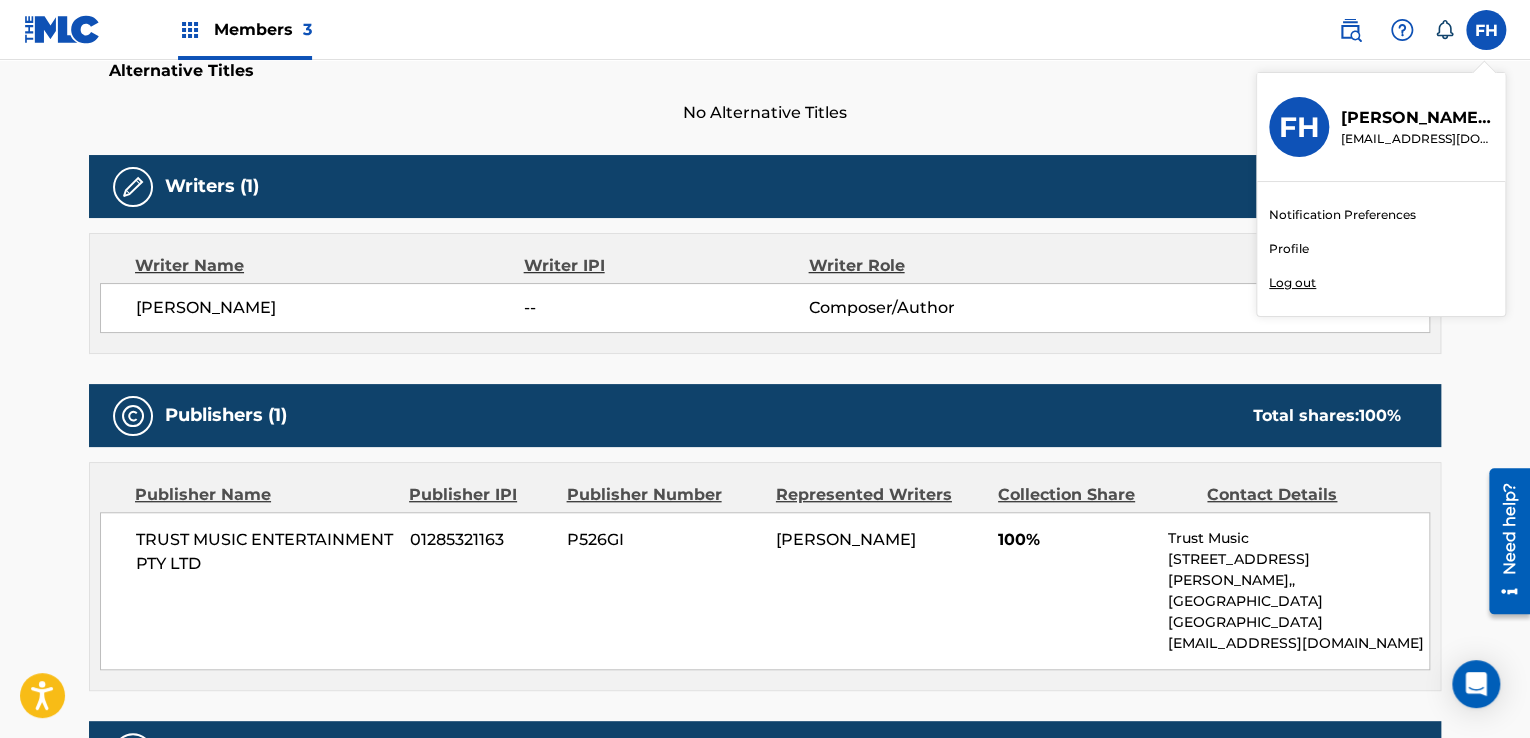 click on "Log out" at bounding box center [1292, 283] 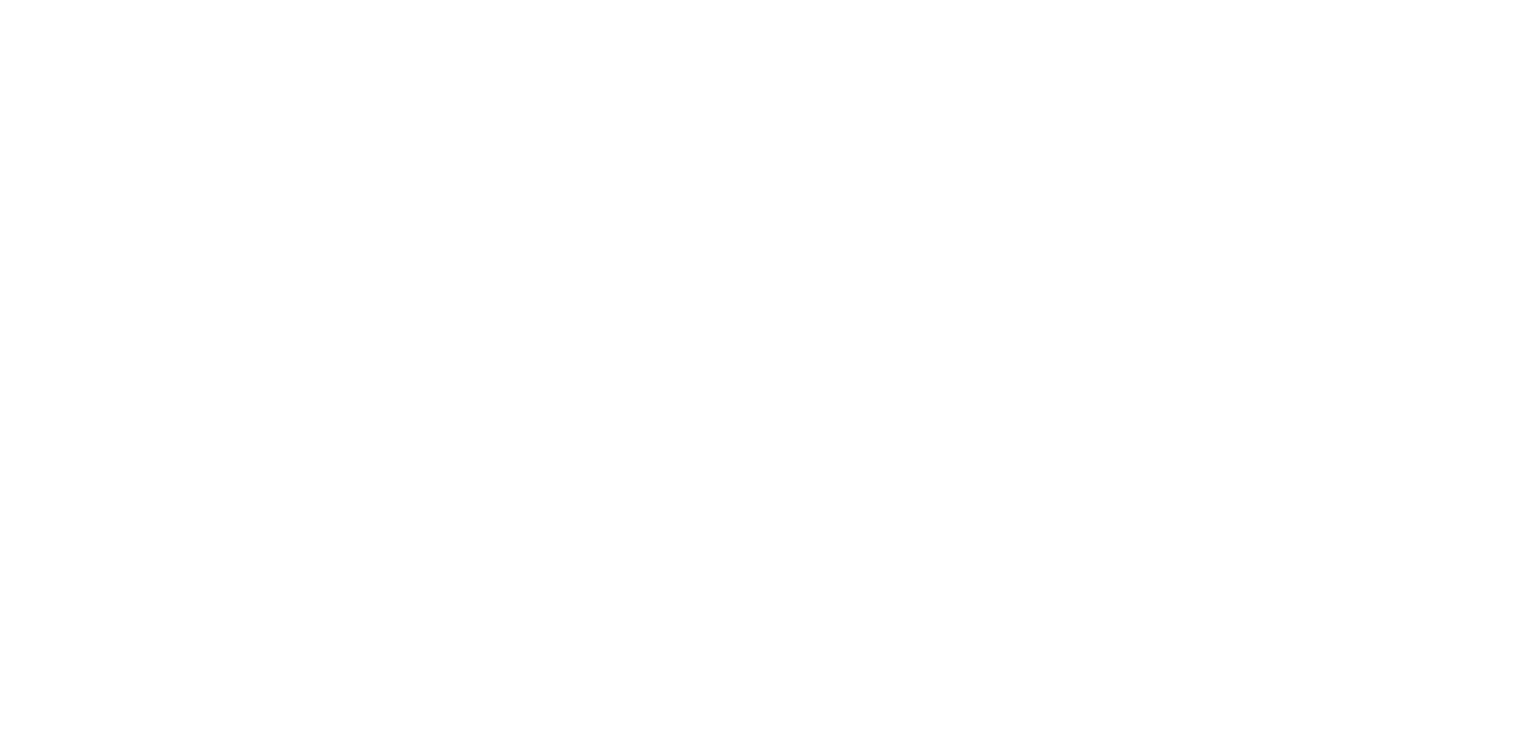 scroll, scrollTop: 0, scrollLeft: 0, axis: both 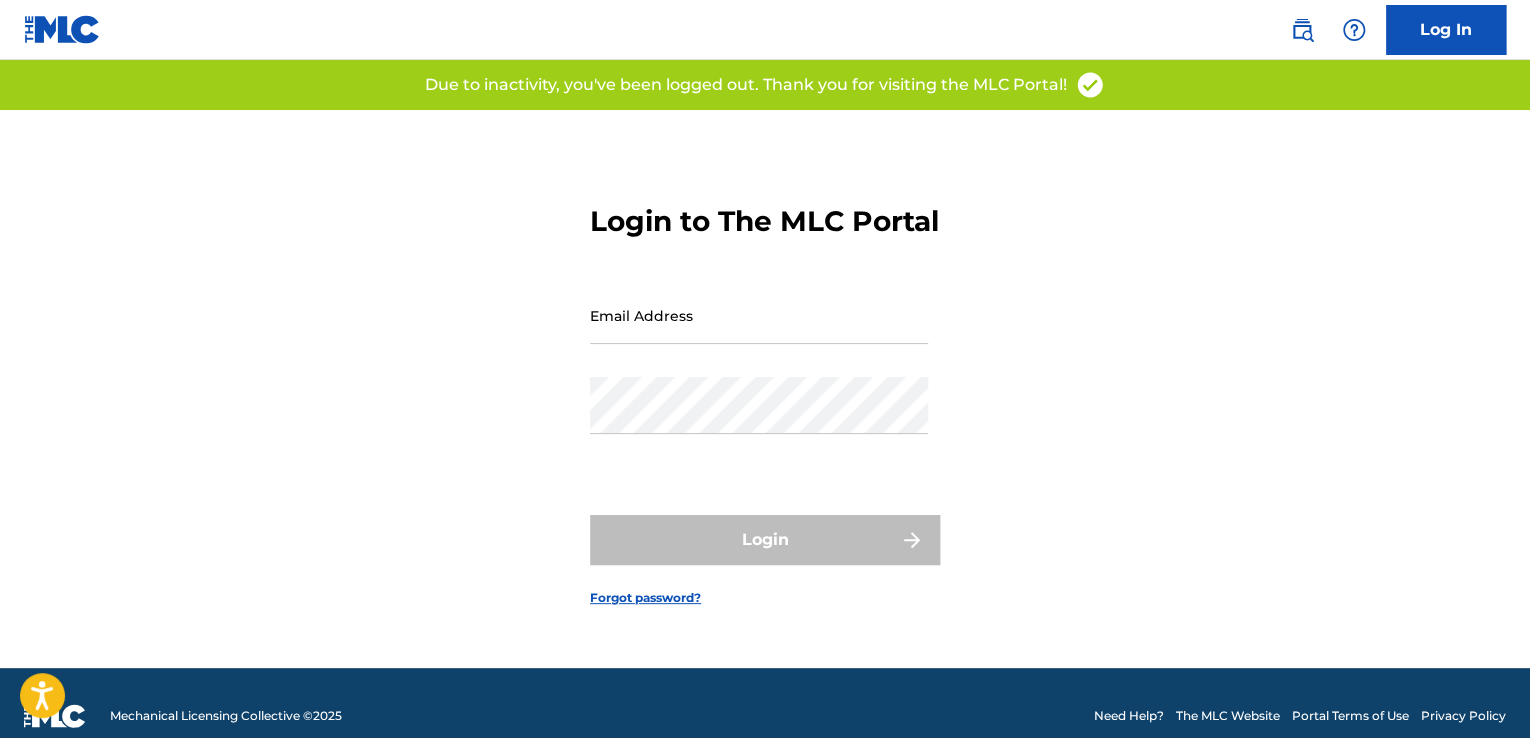 click on "Email Address" at bounding box center (759, 315) 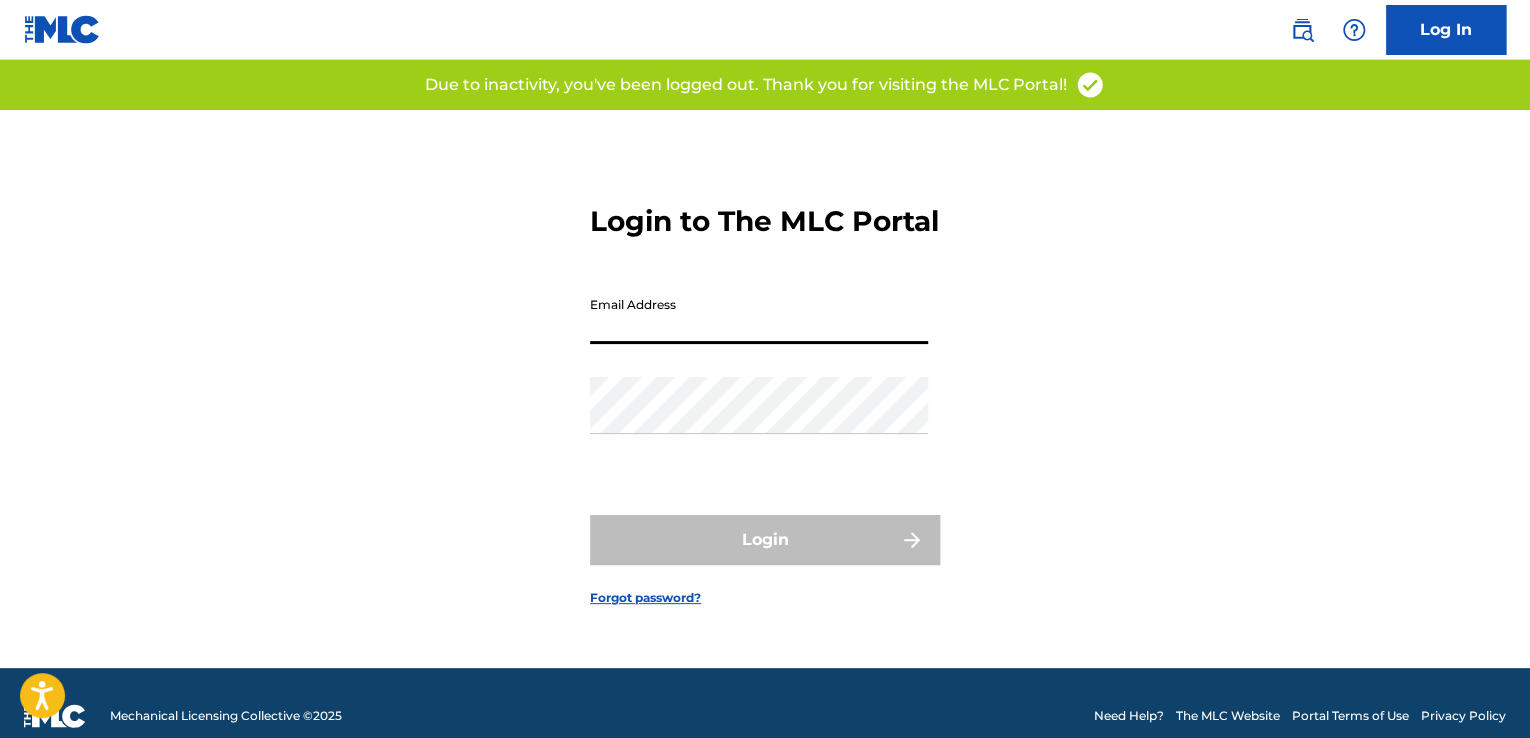 type on "M" 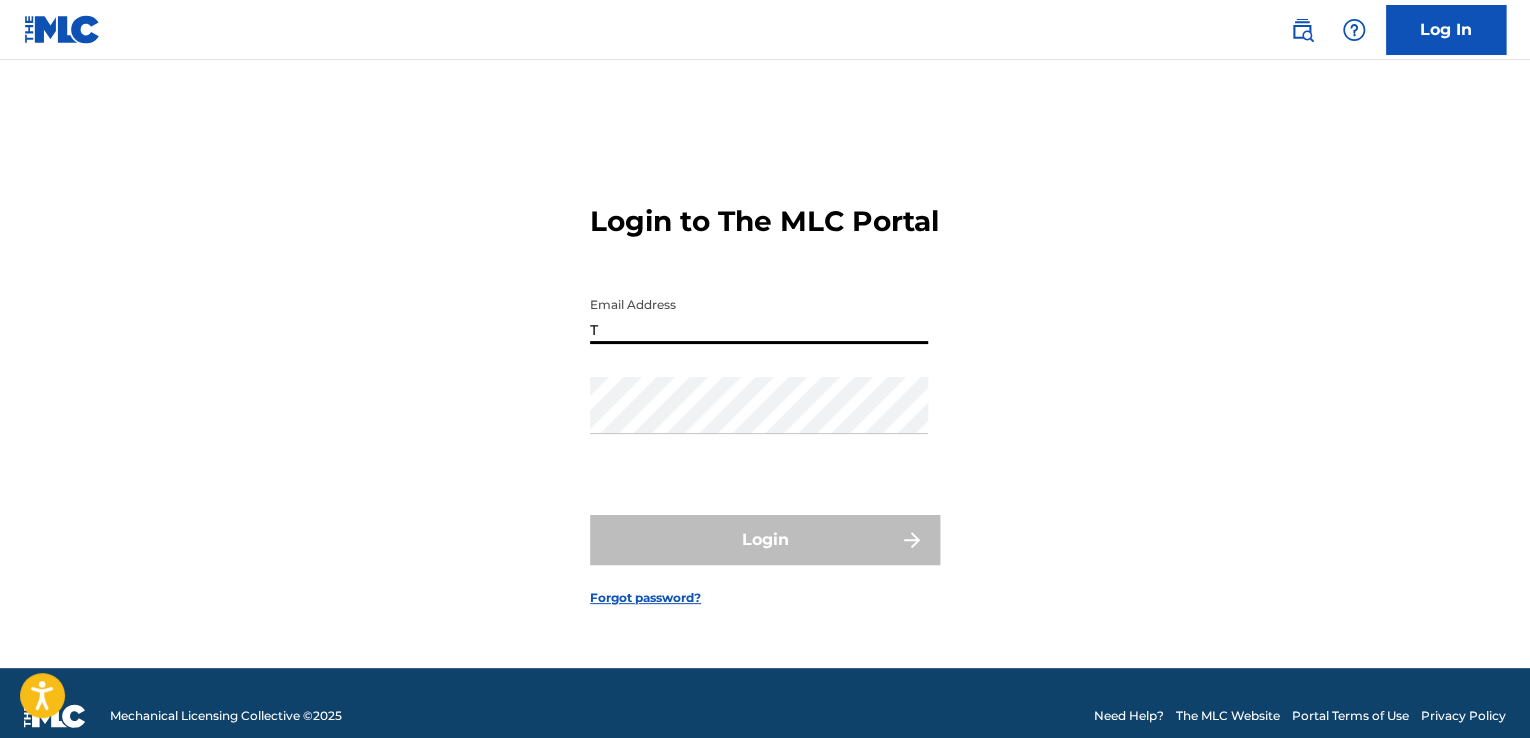 type on "[EMAIL_ADDRESS][DOMAIN_NAME]" 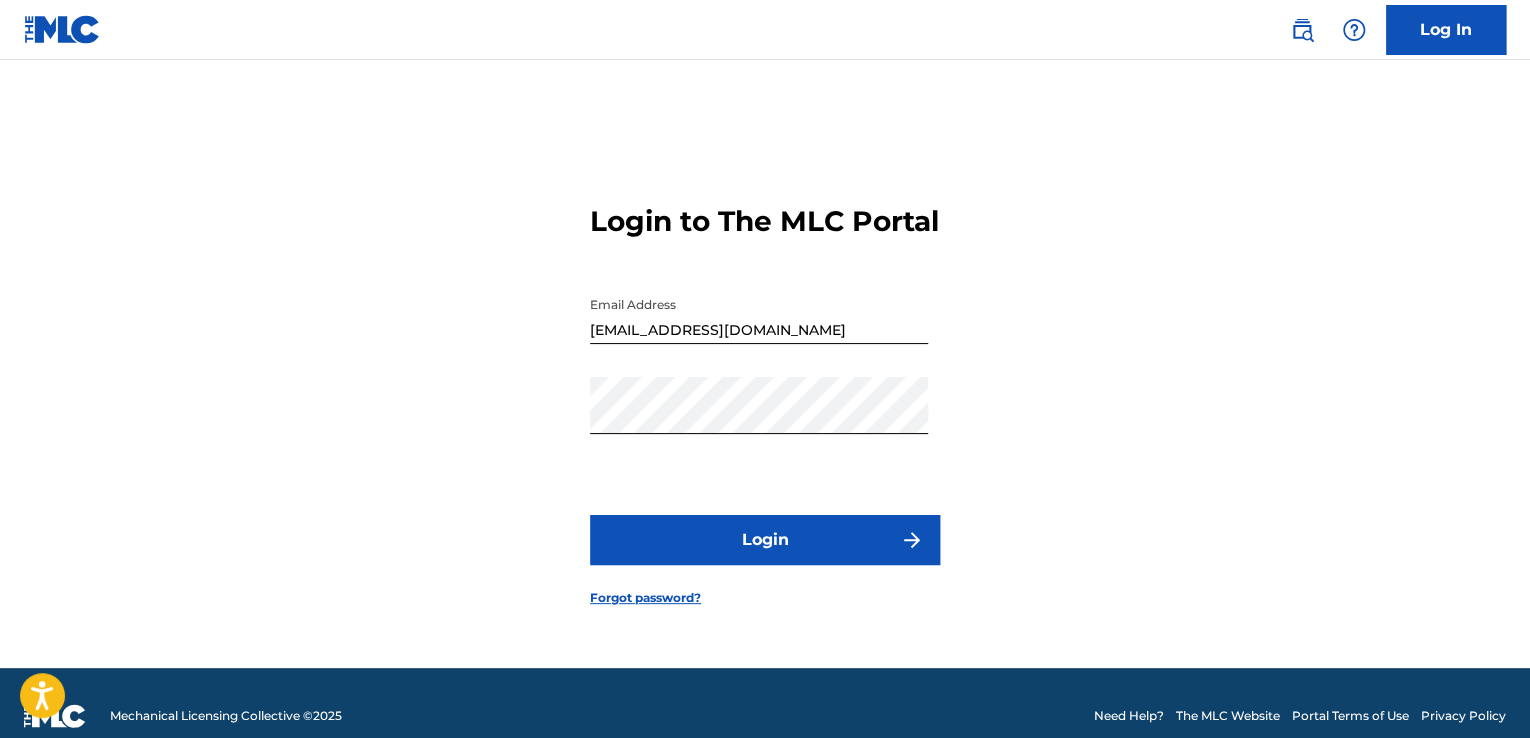 click on "Login" at bounding box center (765, 540) 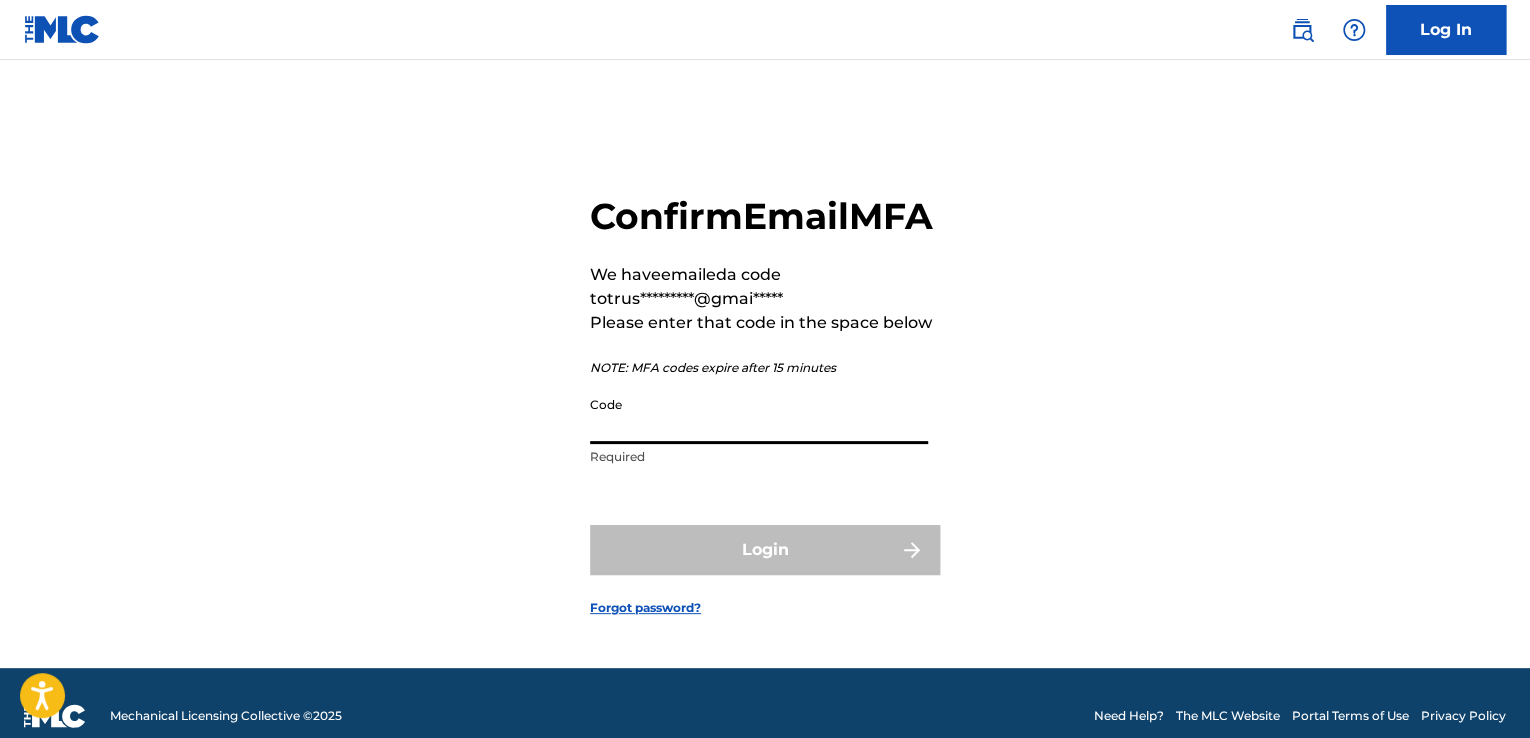 click on "Code" at bounding box center (759, 415) 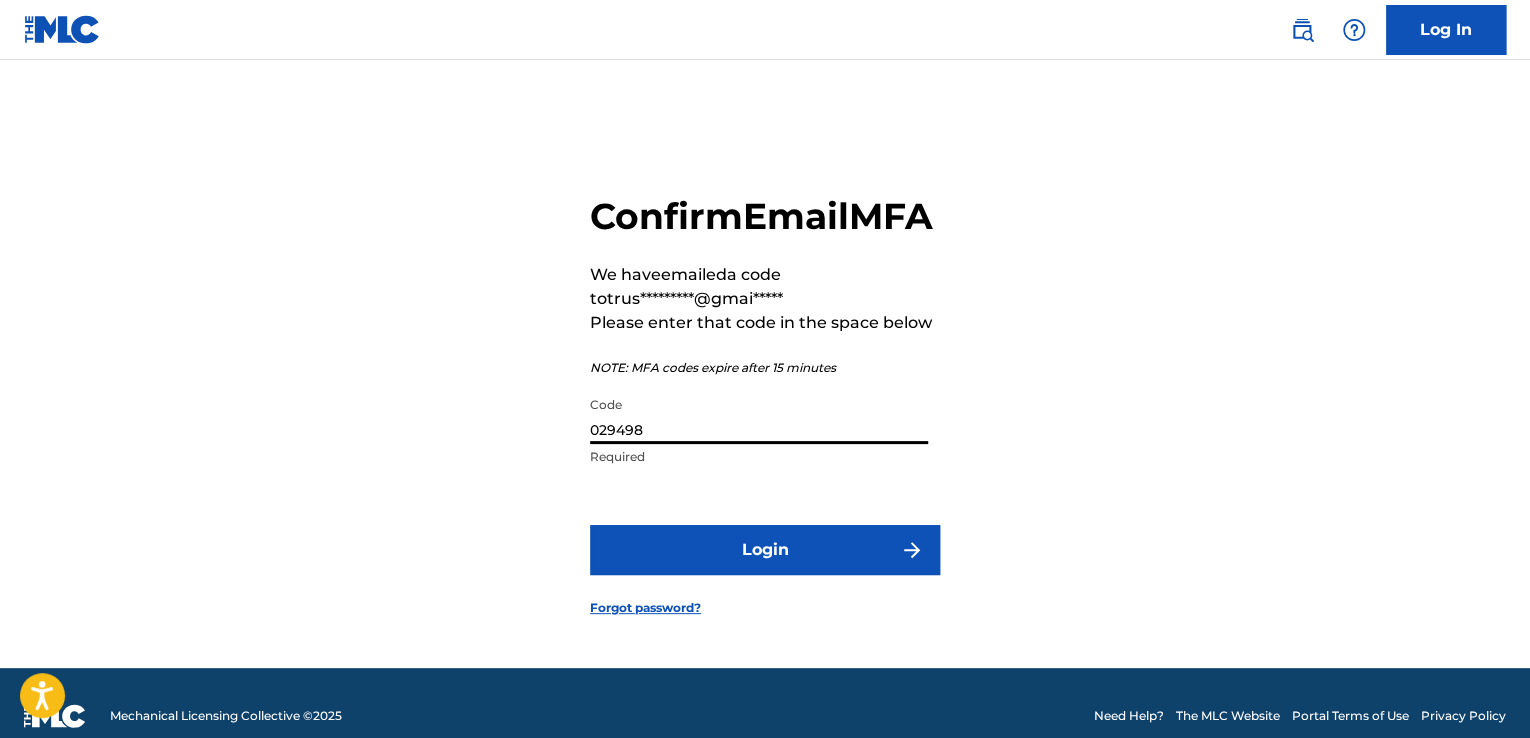 type on "029498" 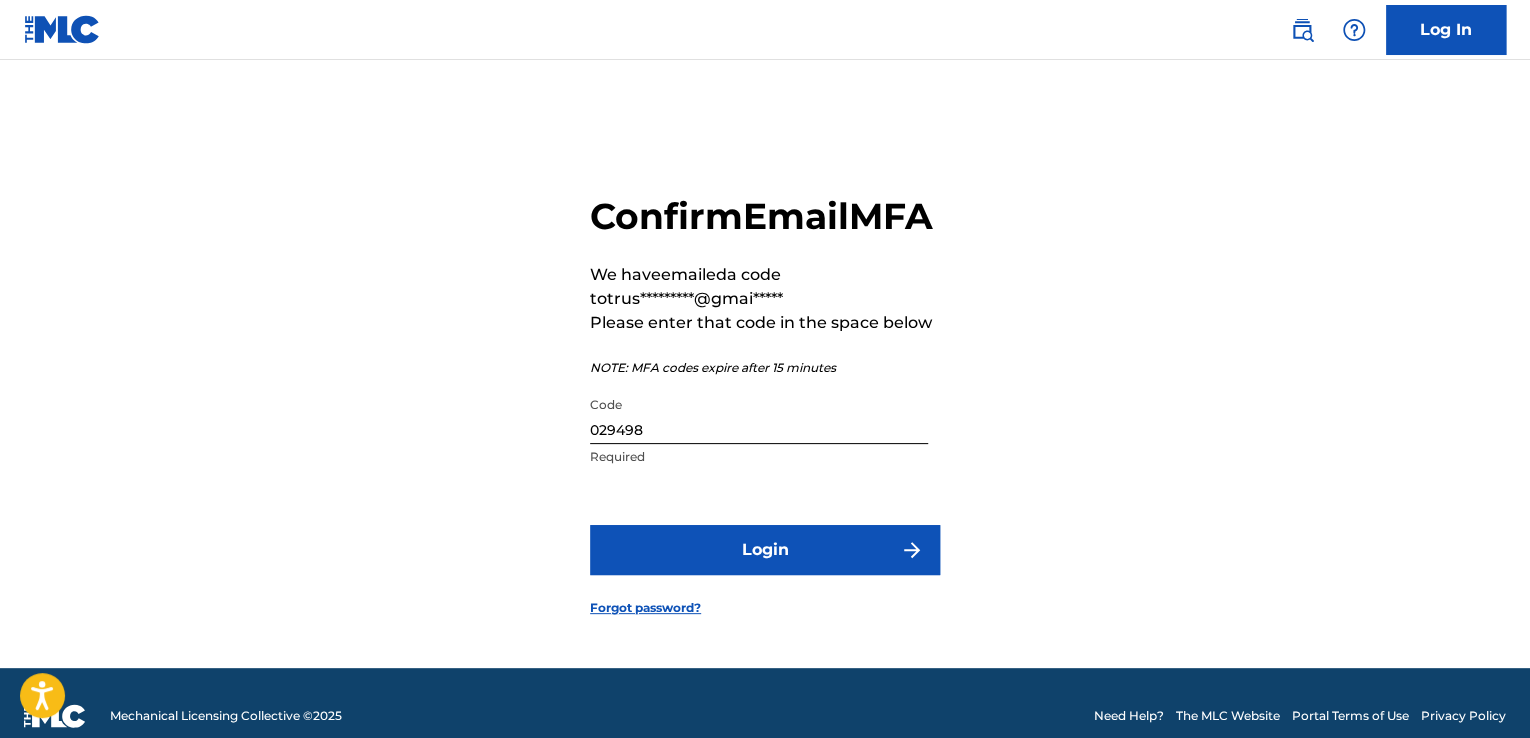 click on "Login" at bounding box center (765, 550) 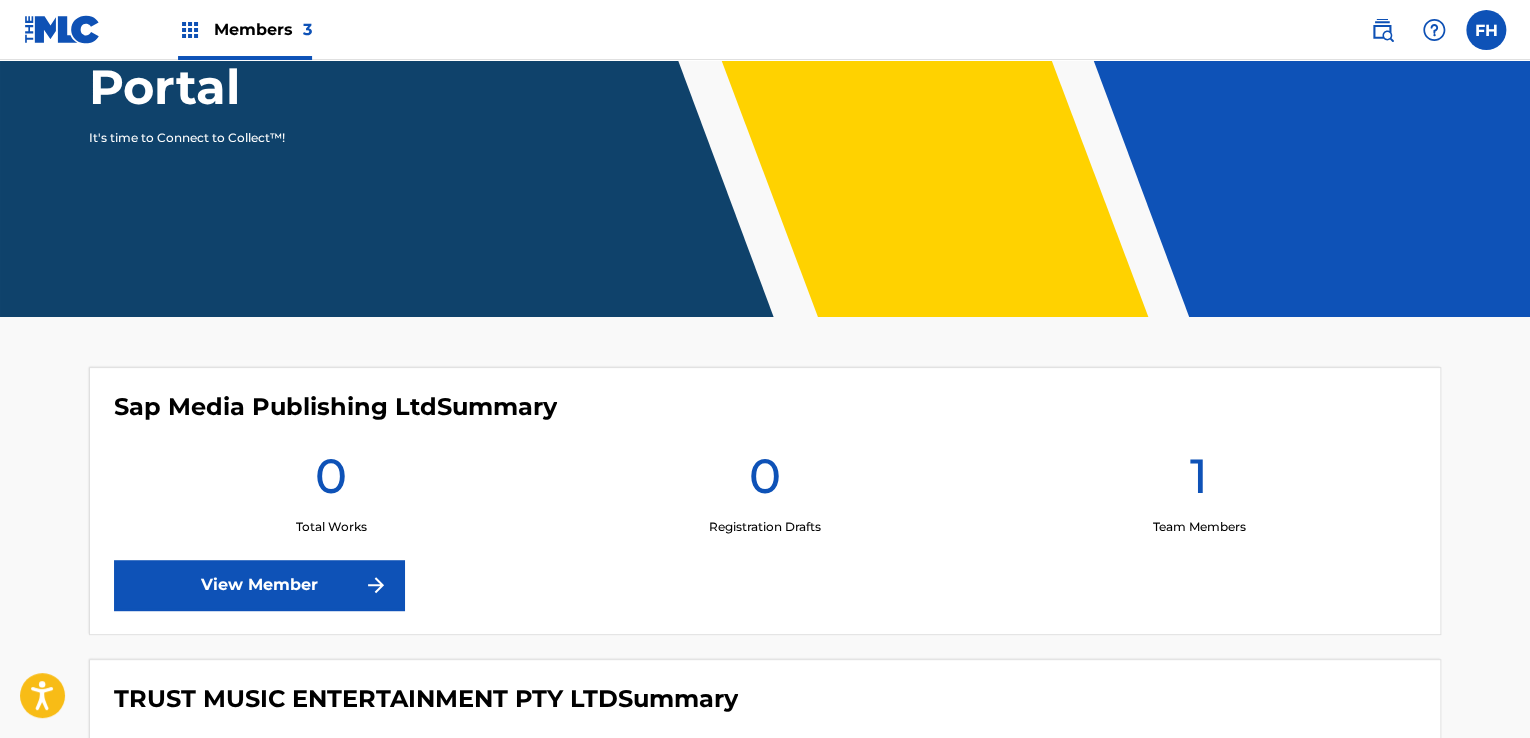 scroll, scrollTop: 0, scrollLeft: 0, axis: both 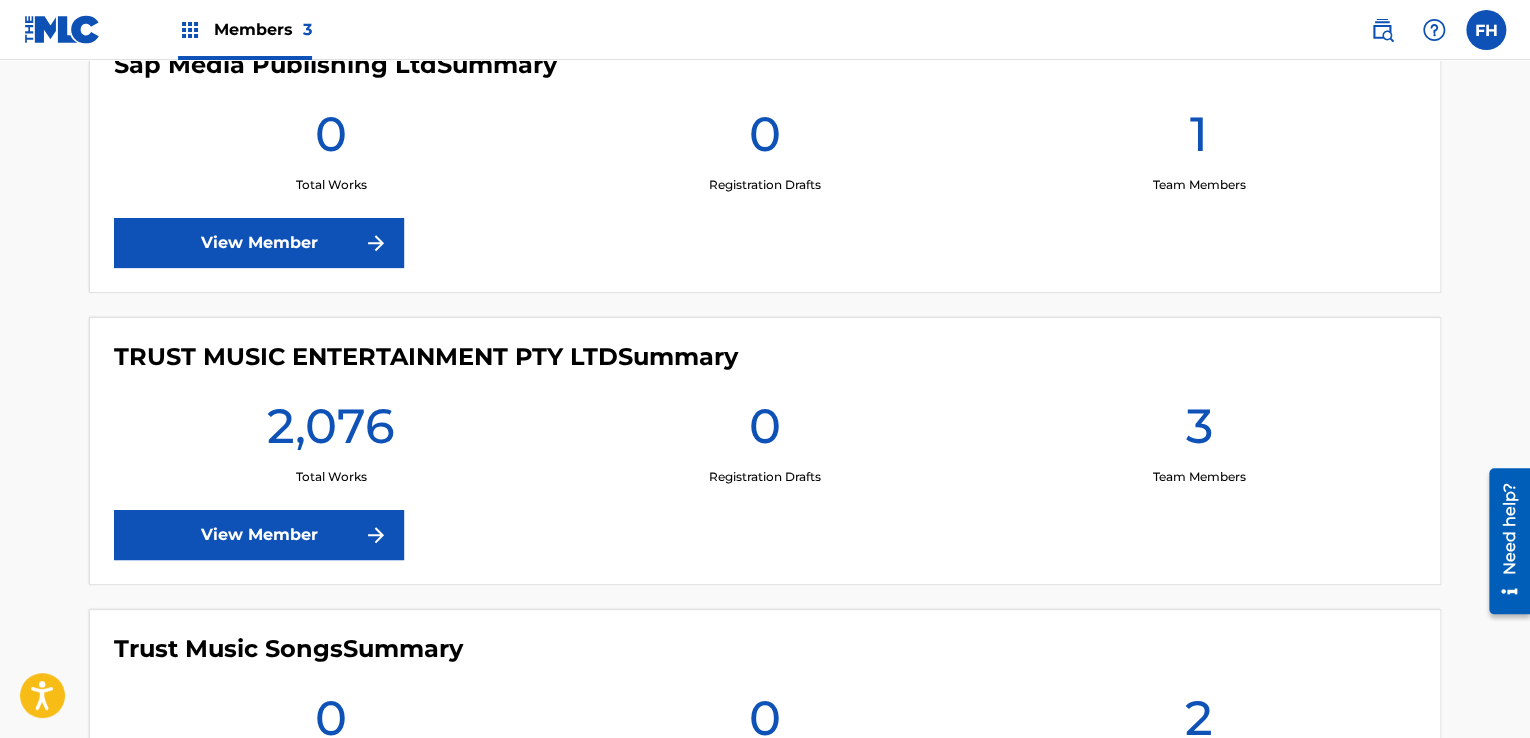 click on "View Member" at bounding box center (259, 535) 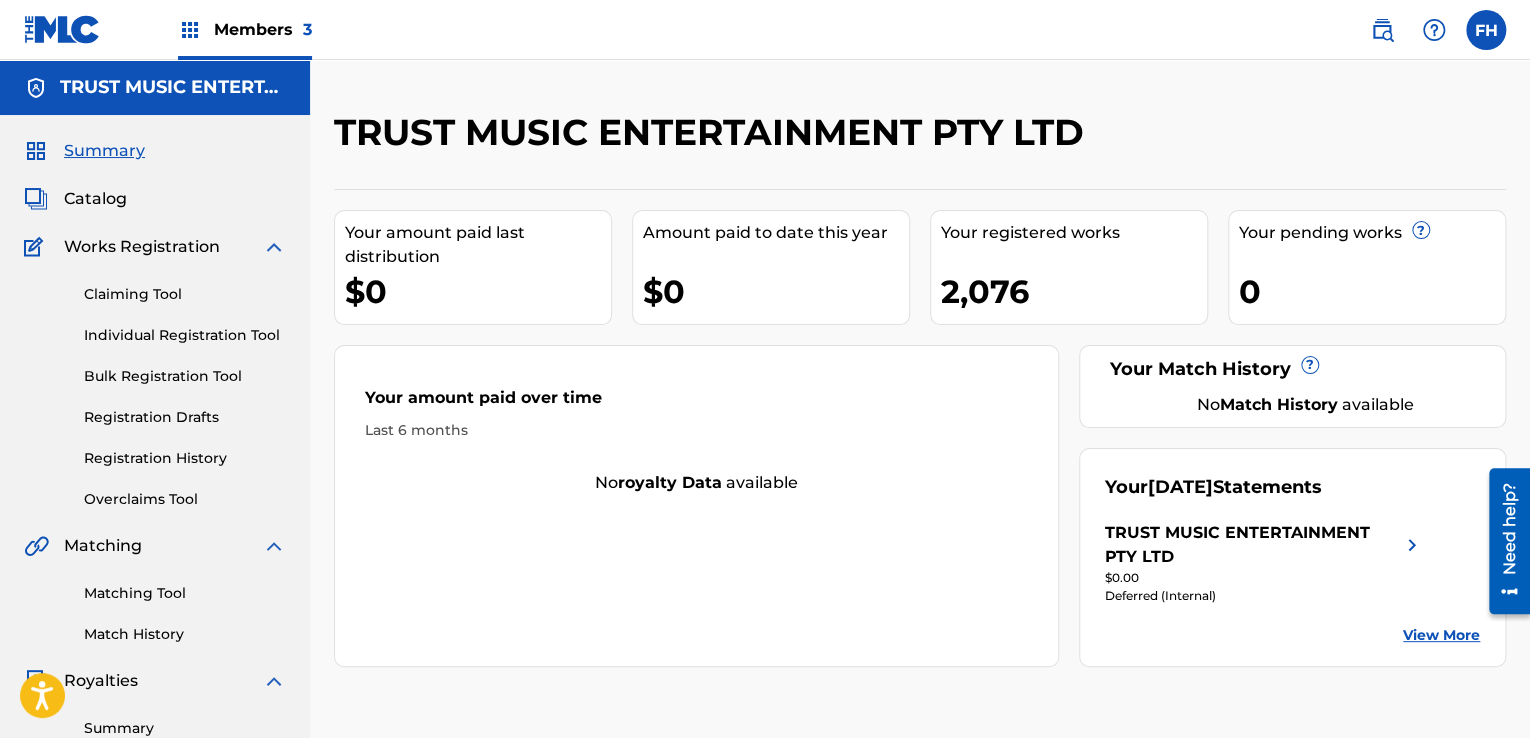 click on "Registration History" at bounding box center [185, 458] 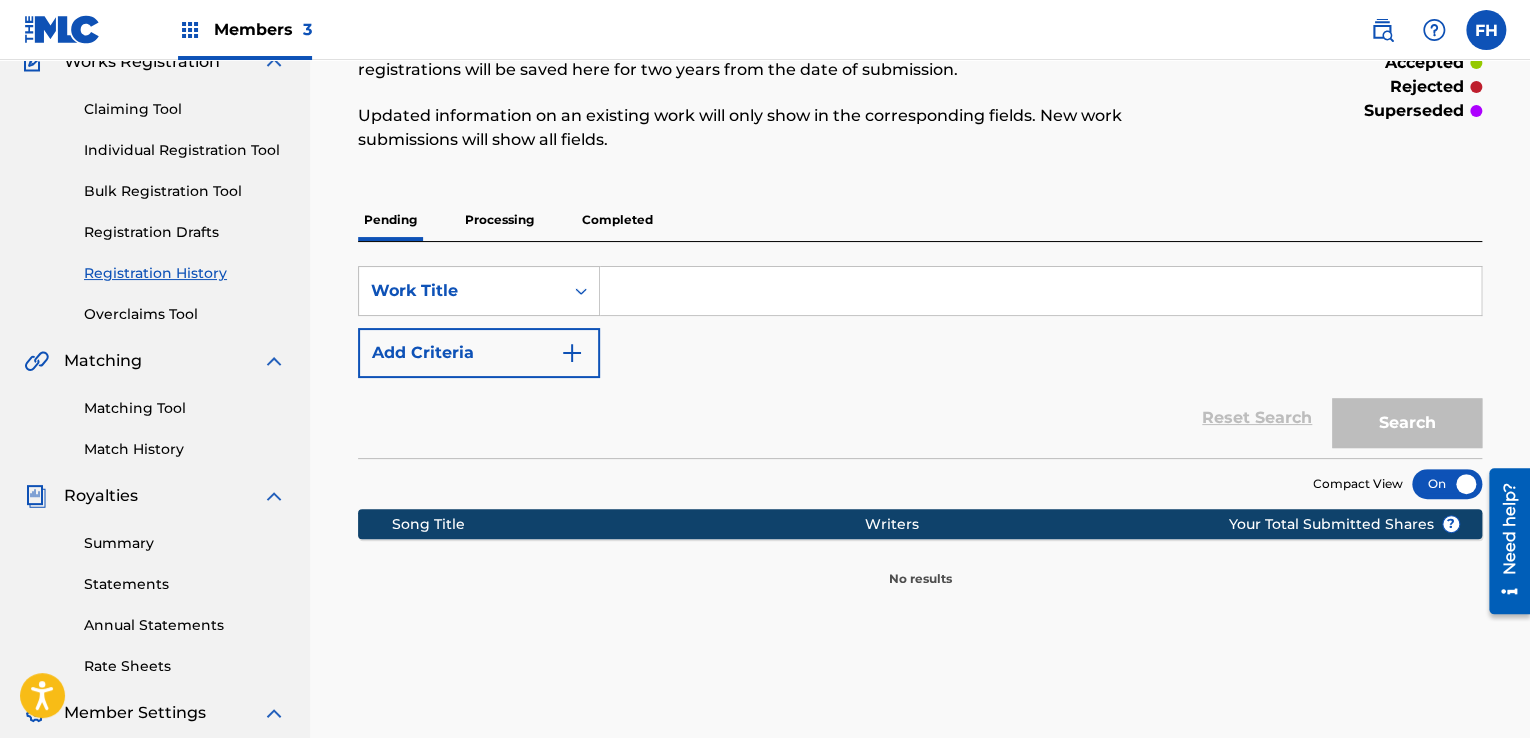 scroll, scrollTop: 200, scrollLeft: 0, axis: vertical 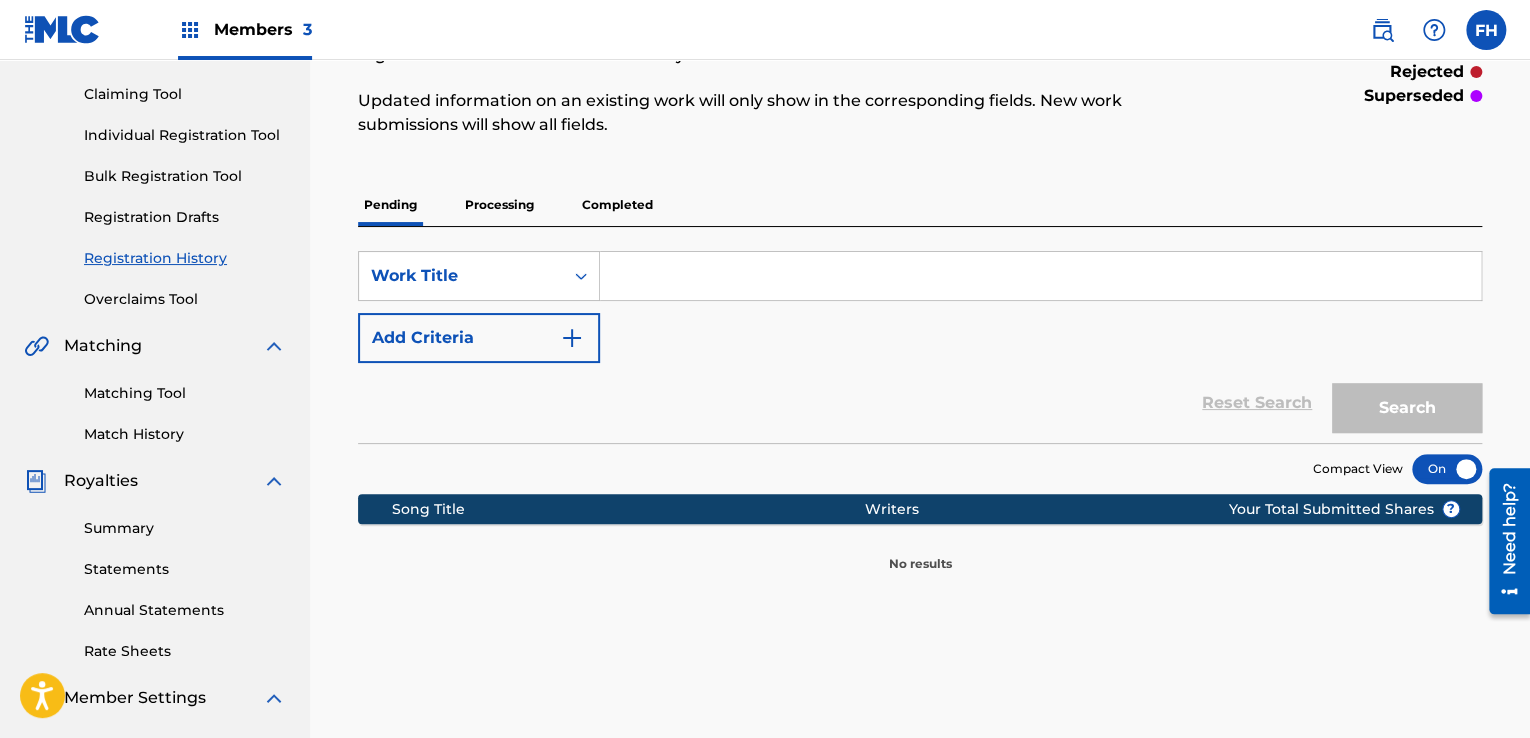 click on "Processing" at bounding box center (499, 205) 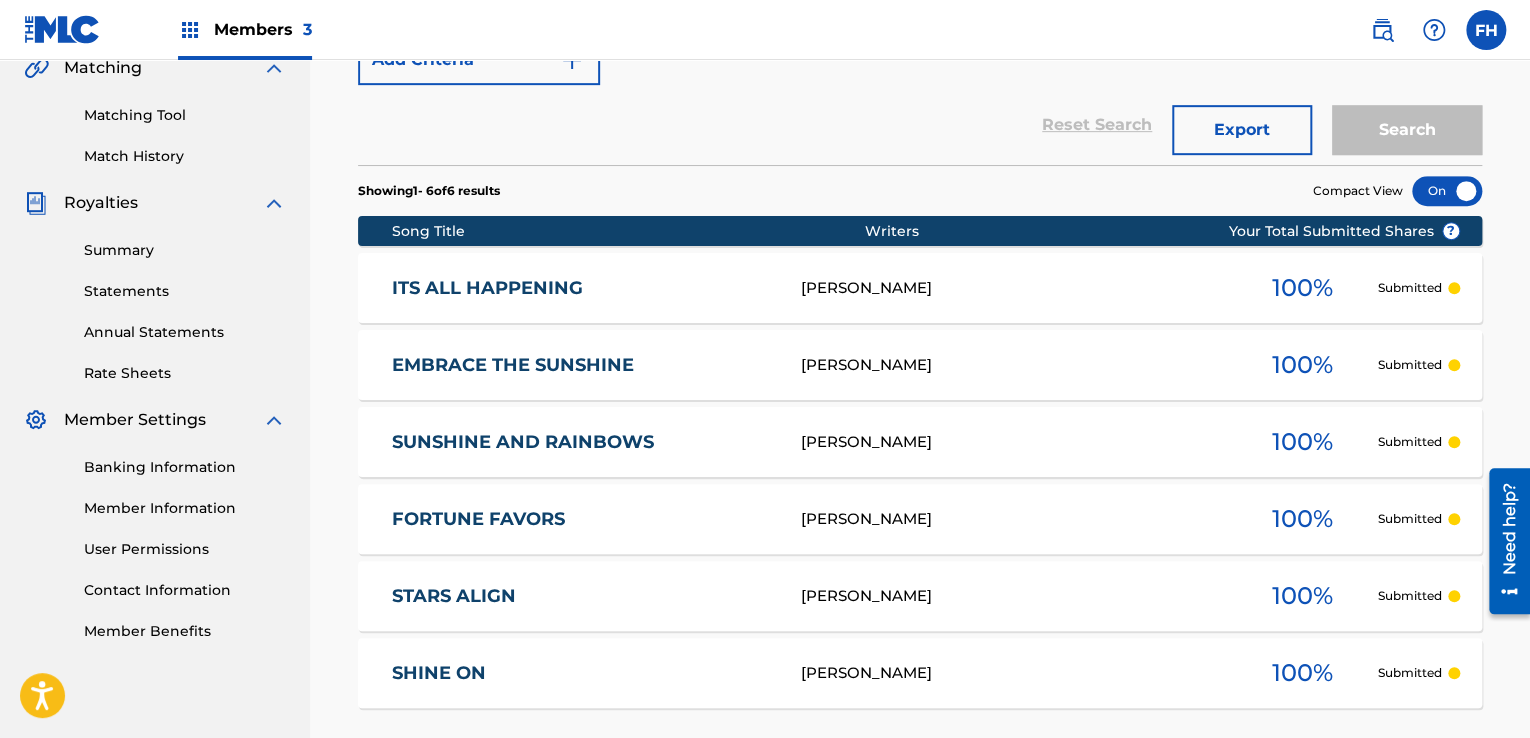 scroll, scrollTop: 455, scrollLeft: 0, axis: vertical 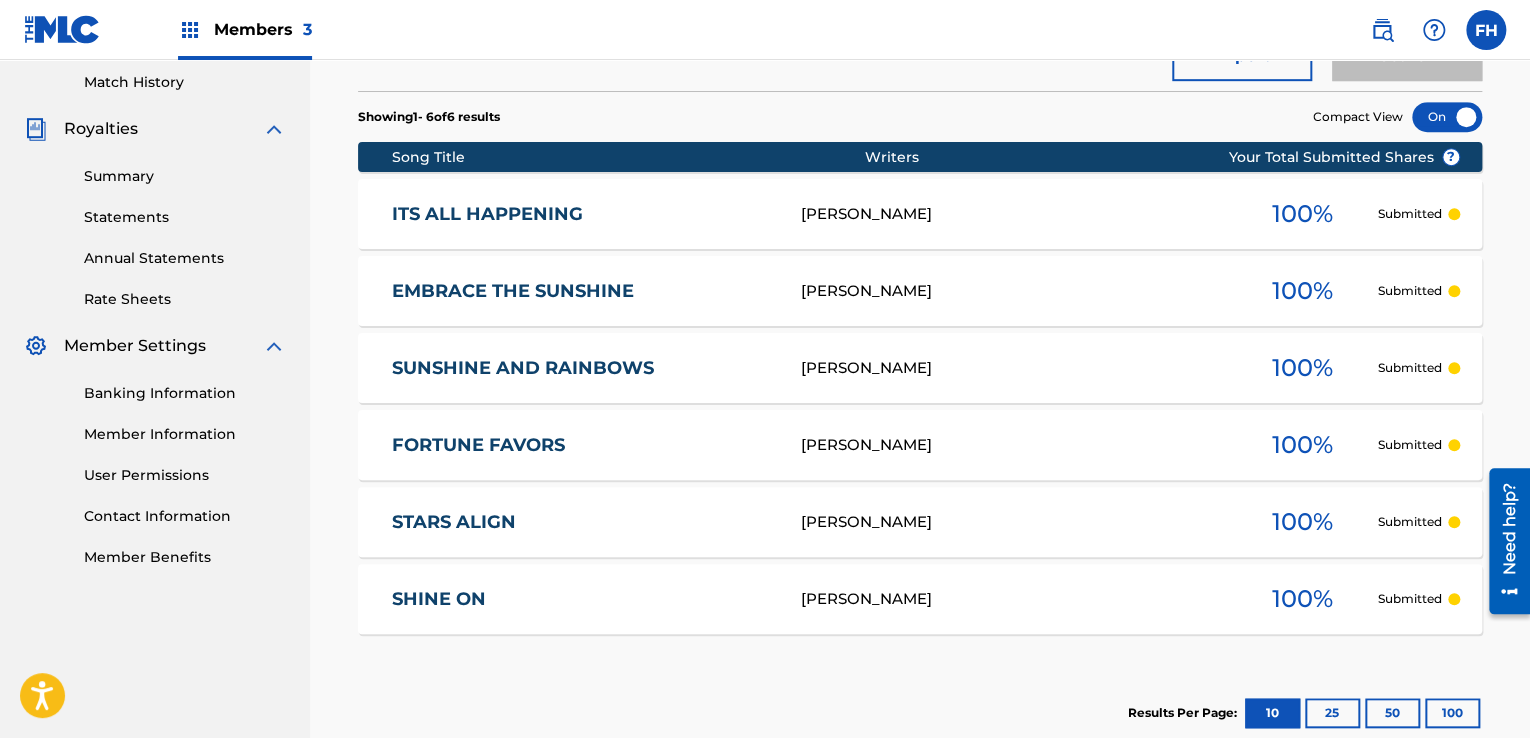 click on "[PERSON_NAME]" at bounding box center (1013, 445) 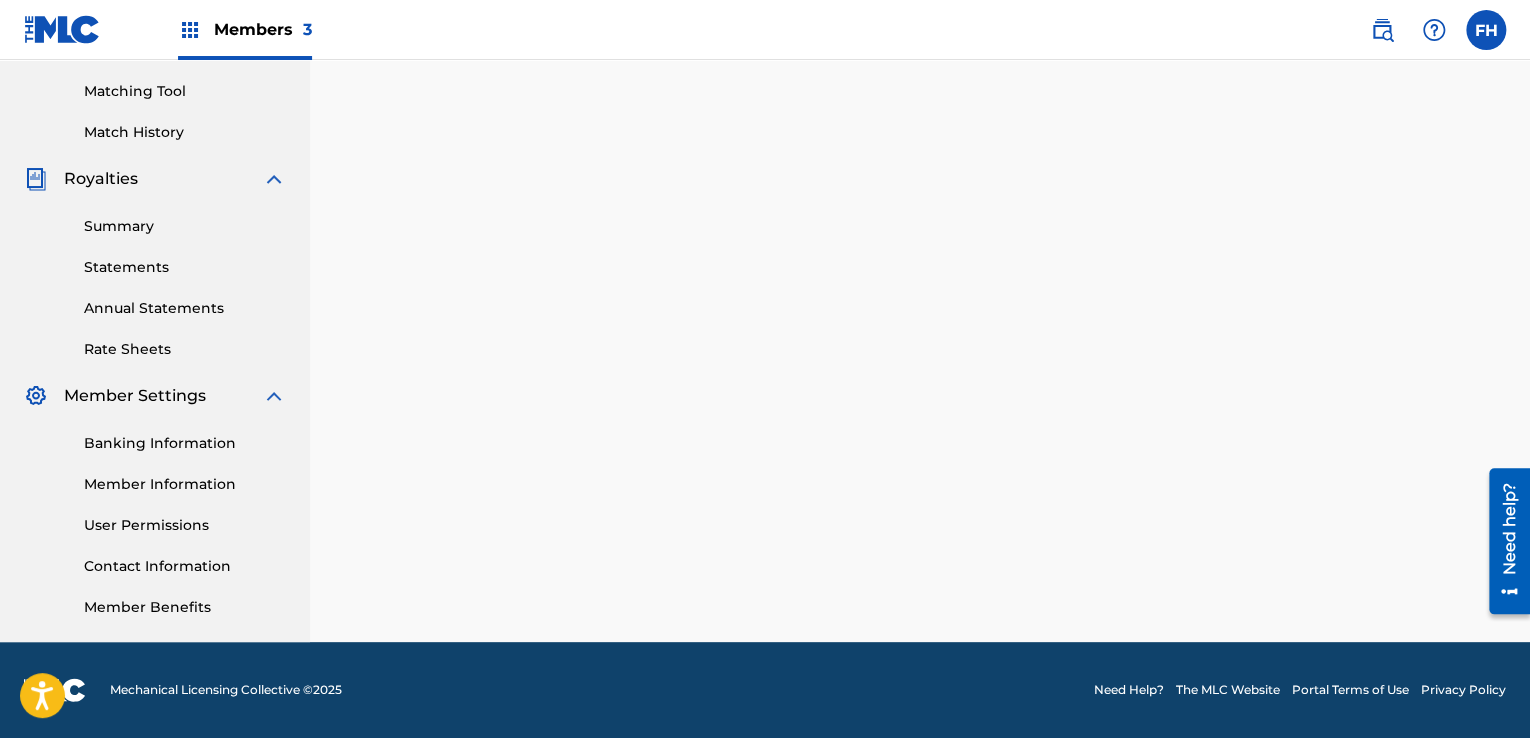scroll, scrollTop: 0, scrollLeft: 0, axis: both 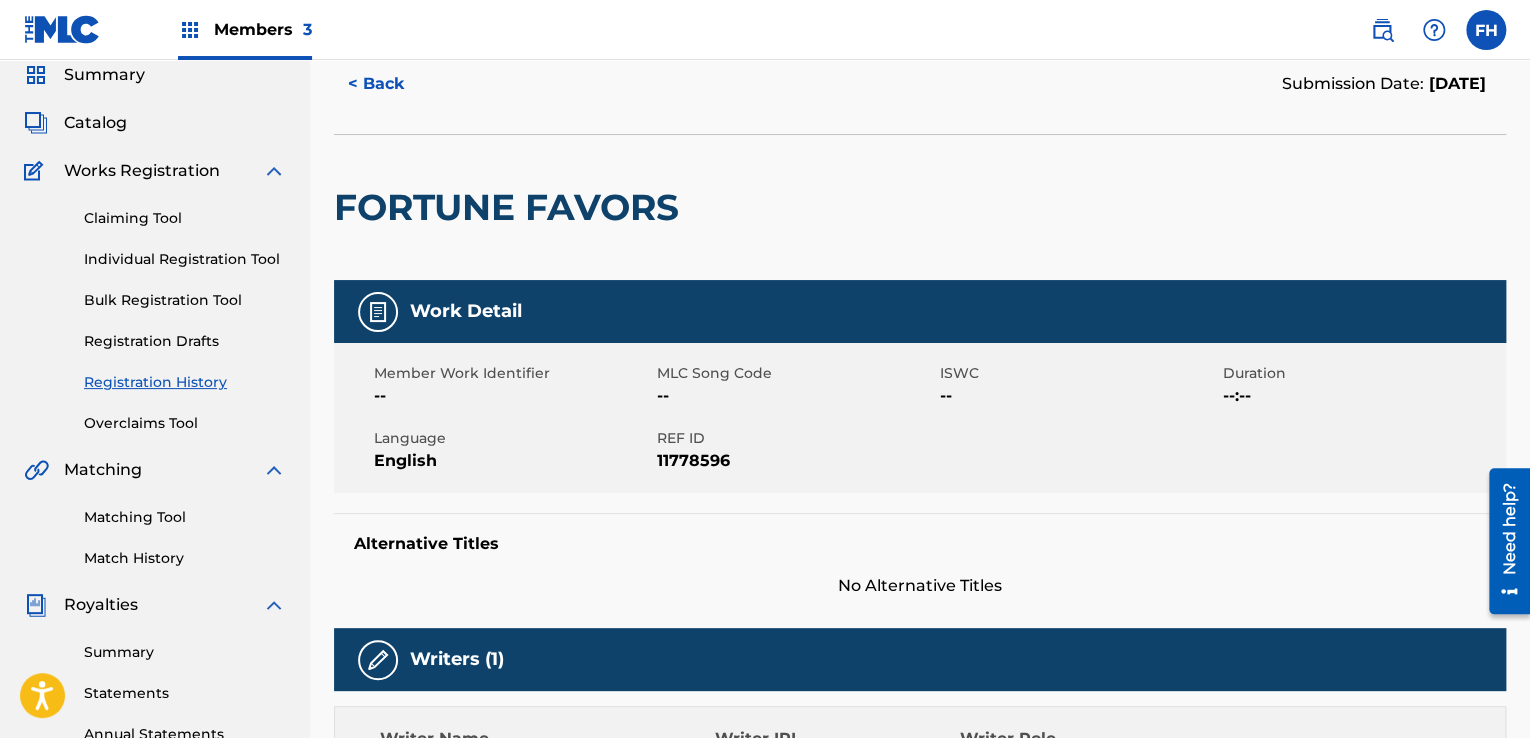 click on "Registration History" at bounding box center (185, 382) 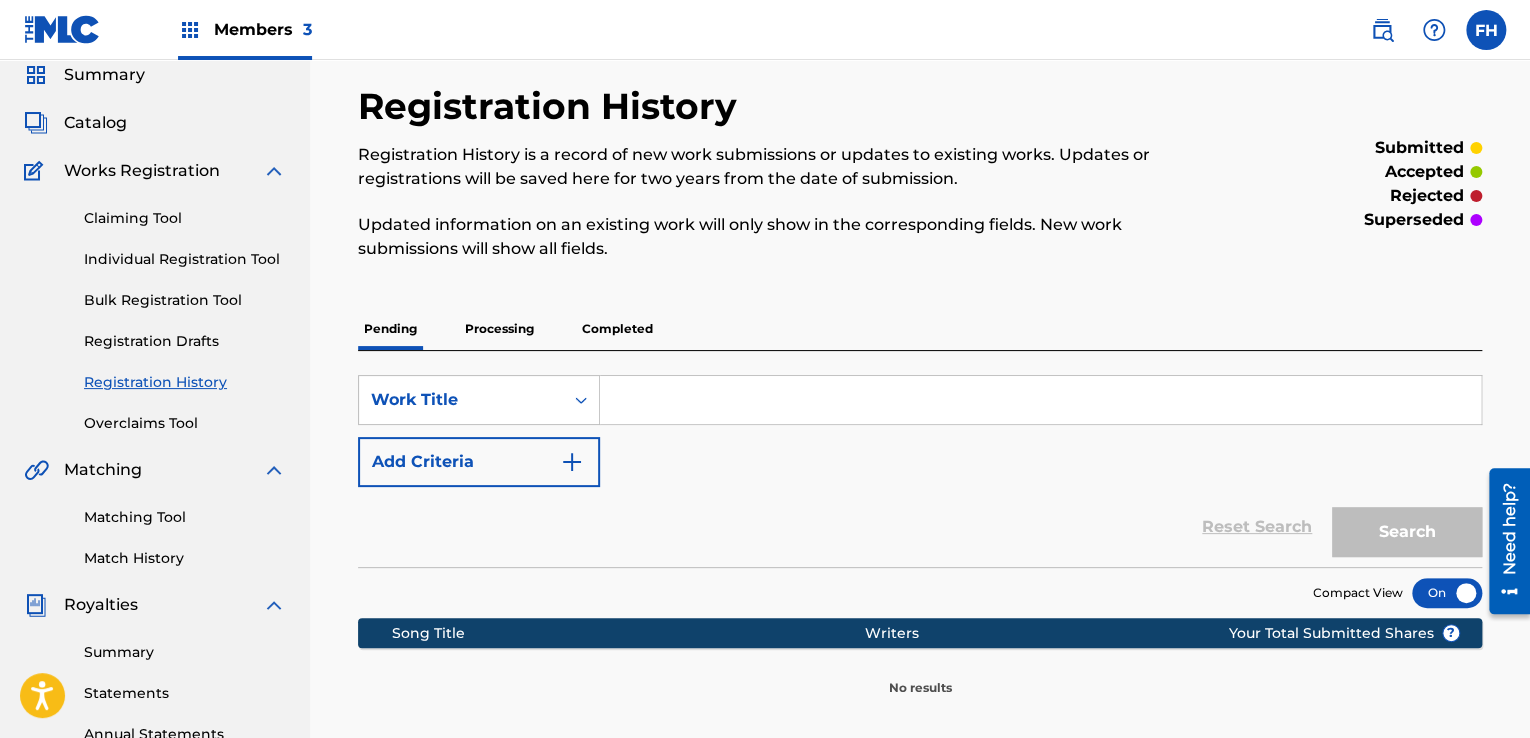 scroll, scrollTop: 0, scrollLeft: 0, axis: both 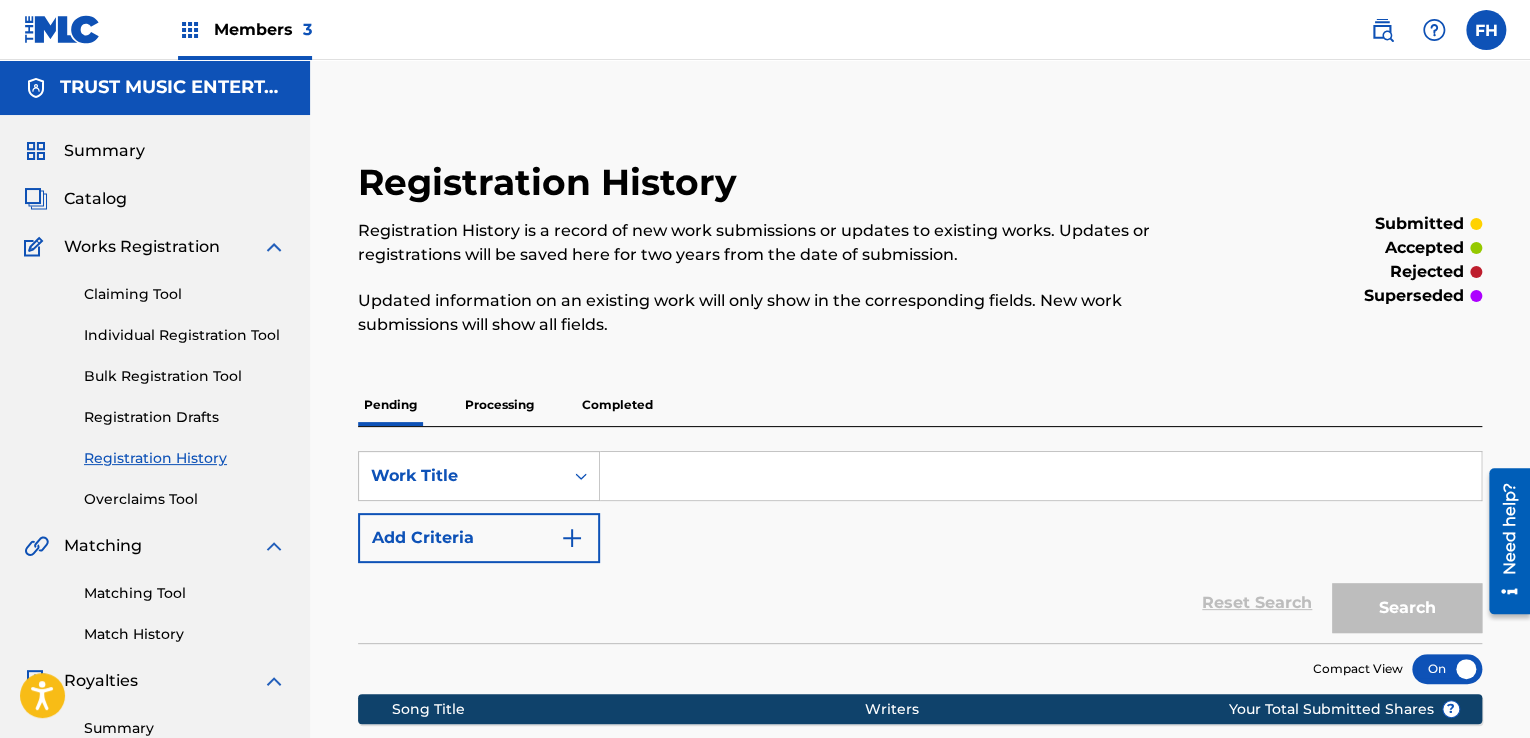 click on "Completed" at bounding box center (617, 405) 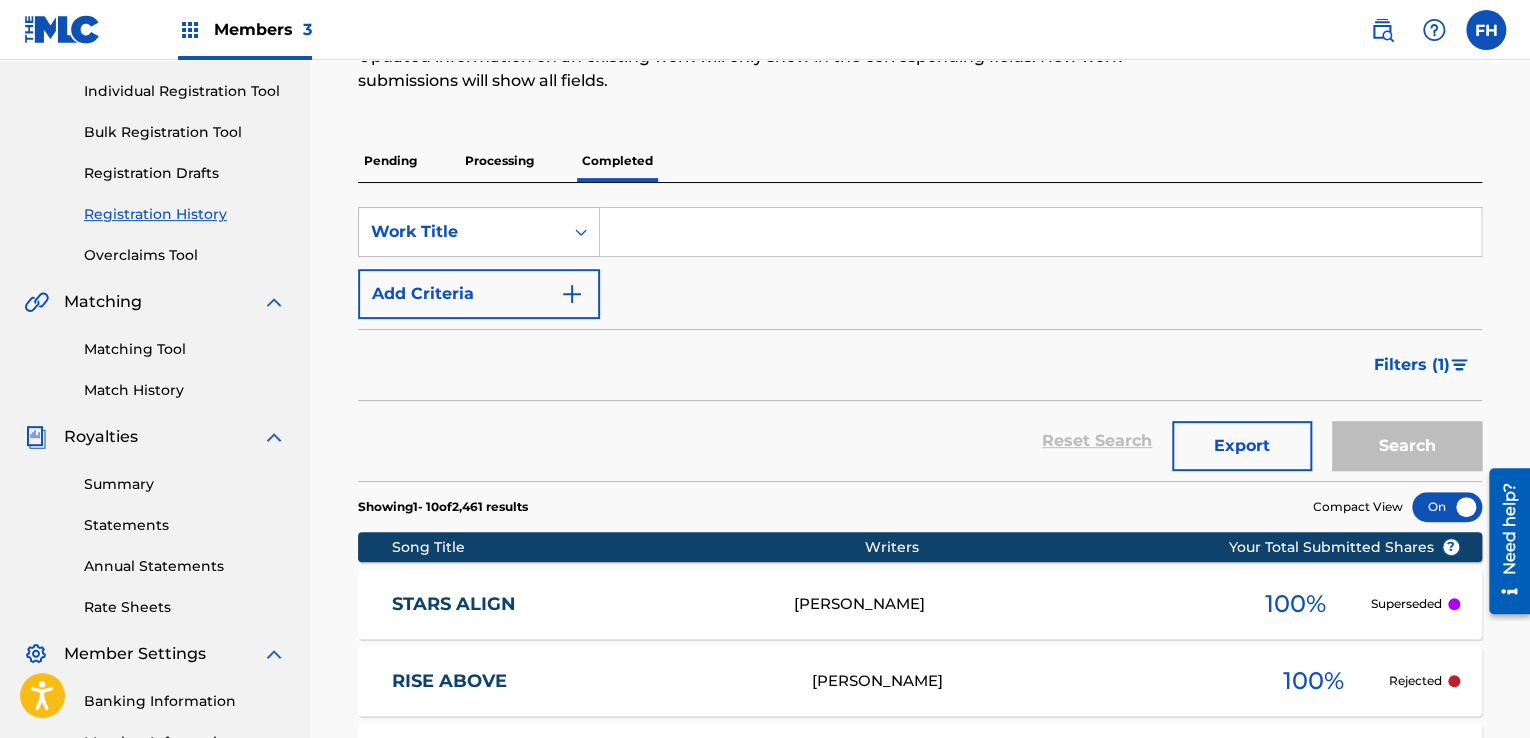 scroll, scrollTop: 254, scrollLeft: 0, axis: vertical 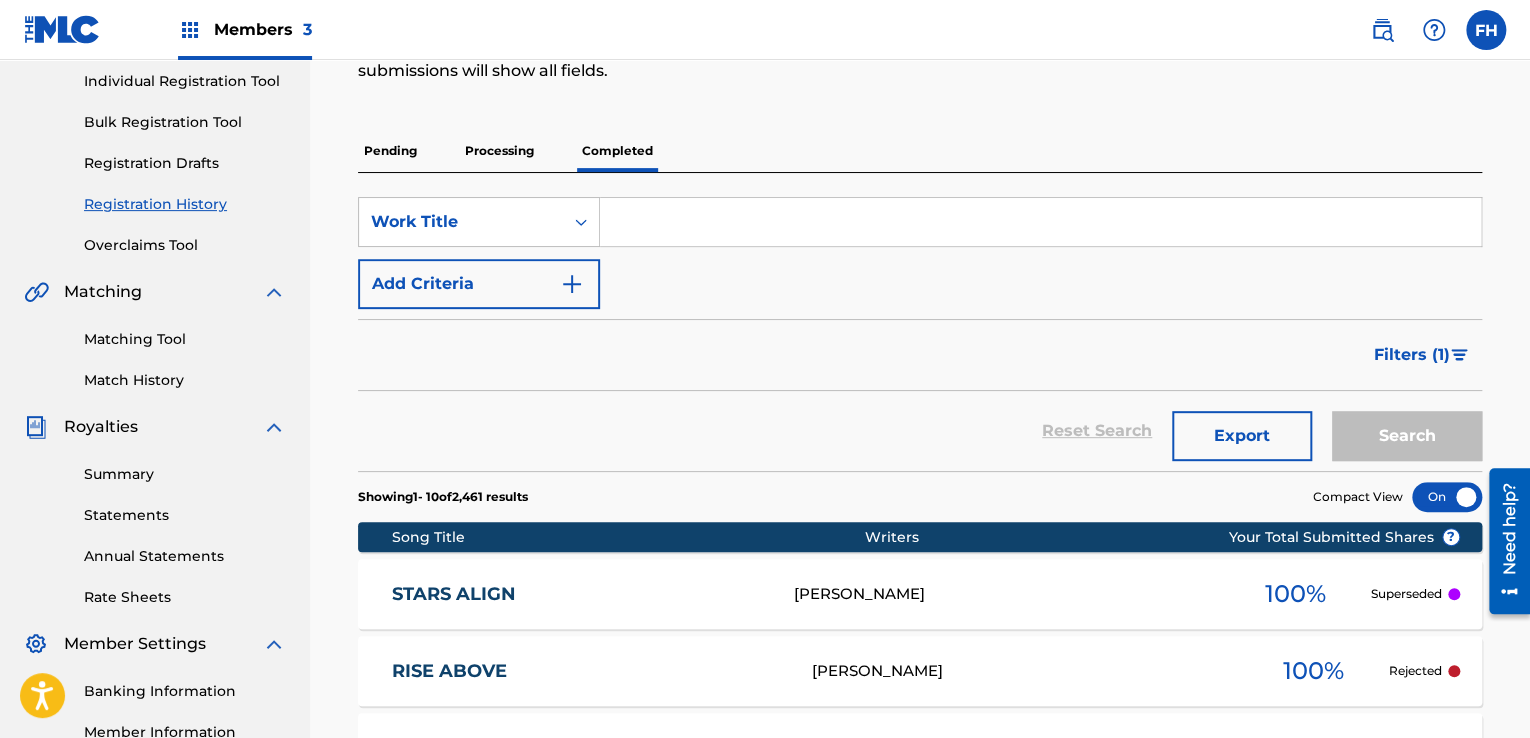 click on "Filters ( 1 )" at bounding box center [1412, 355] 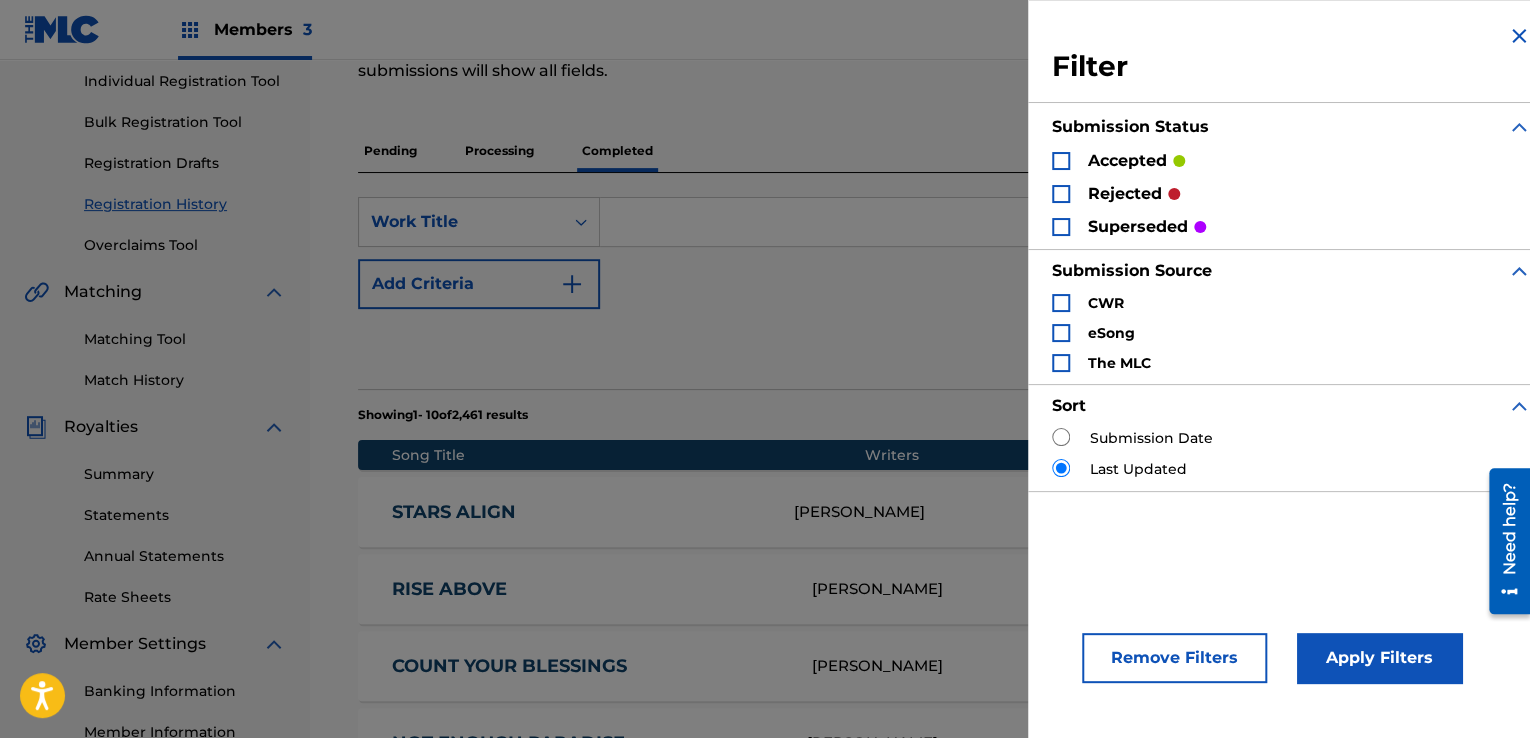 click on "accepted" at bounding box center (1118, 160) 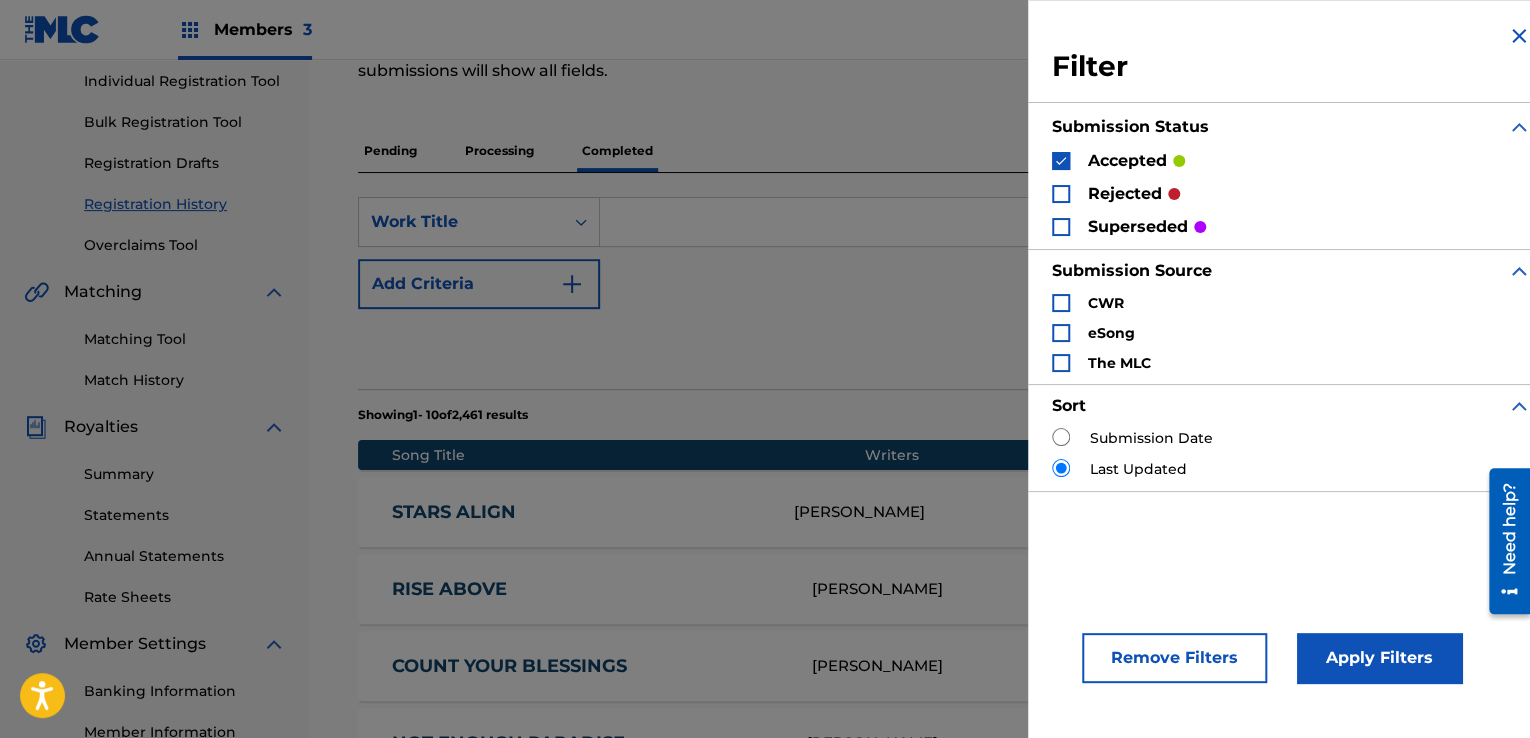 click on "Apply Filters" at bounding box center (1379, 658) 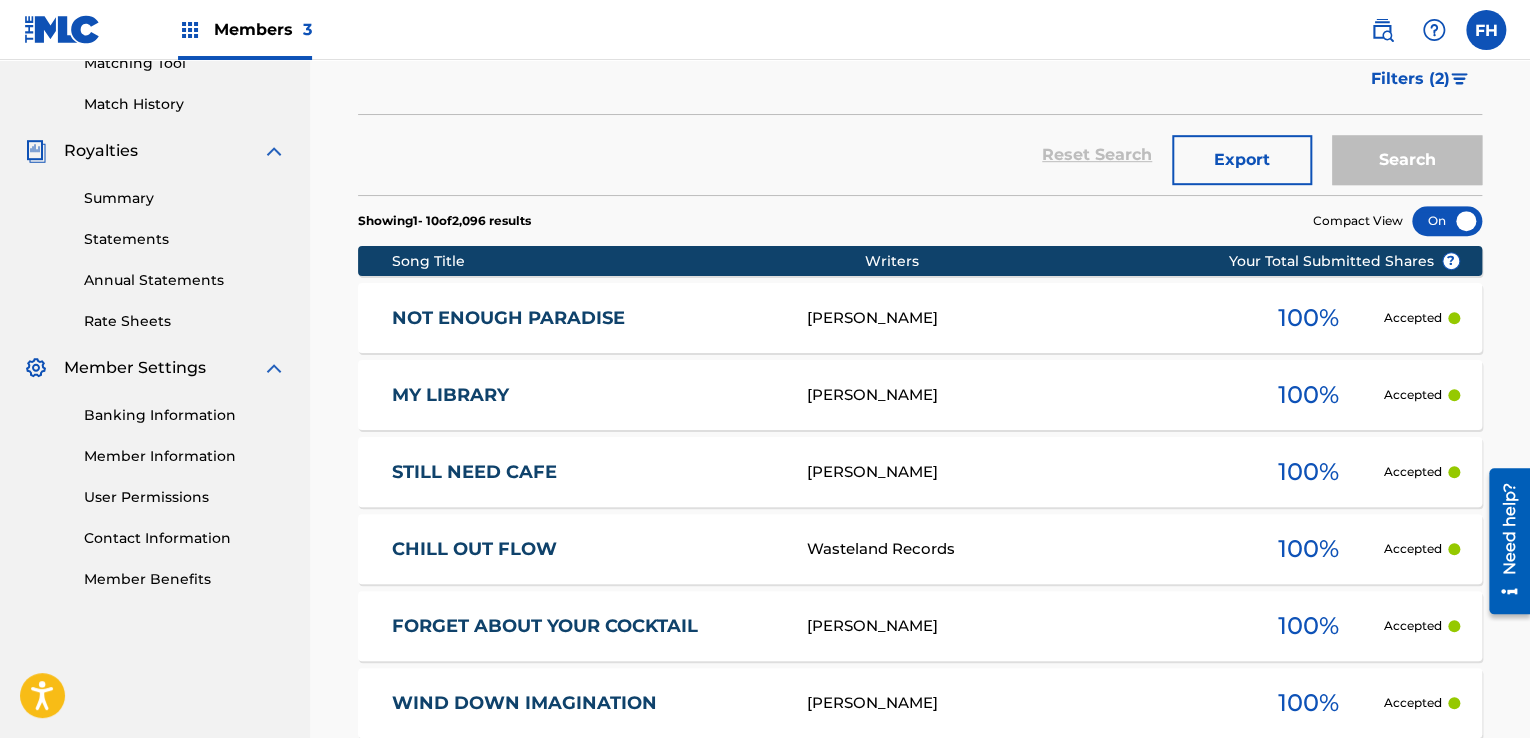 scroll, scrollTop: 518, scrollLeft: 0, axis: vertical 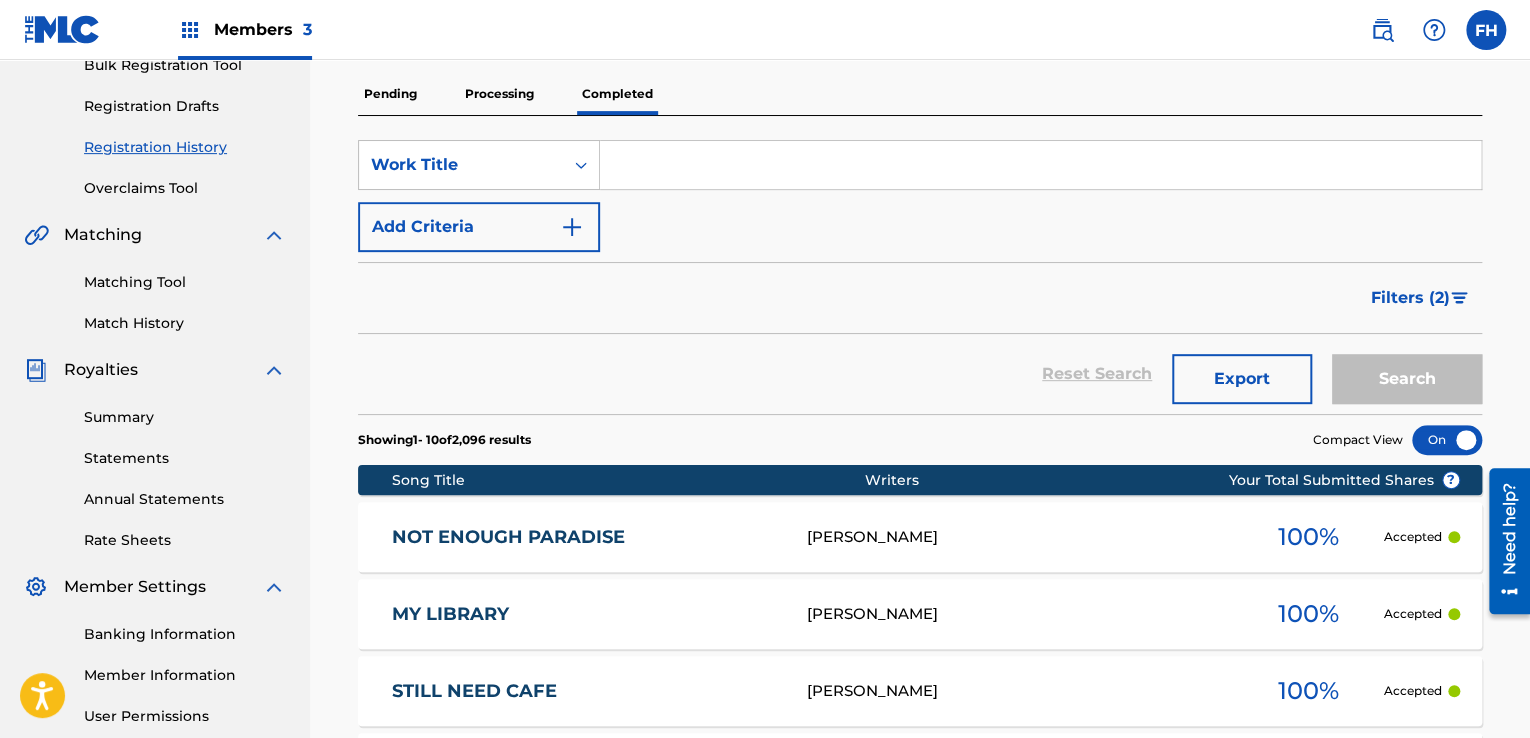 click on "Filters ( 2 )" at bounding box center (1410, 298) 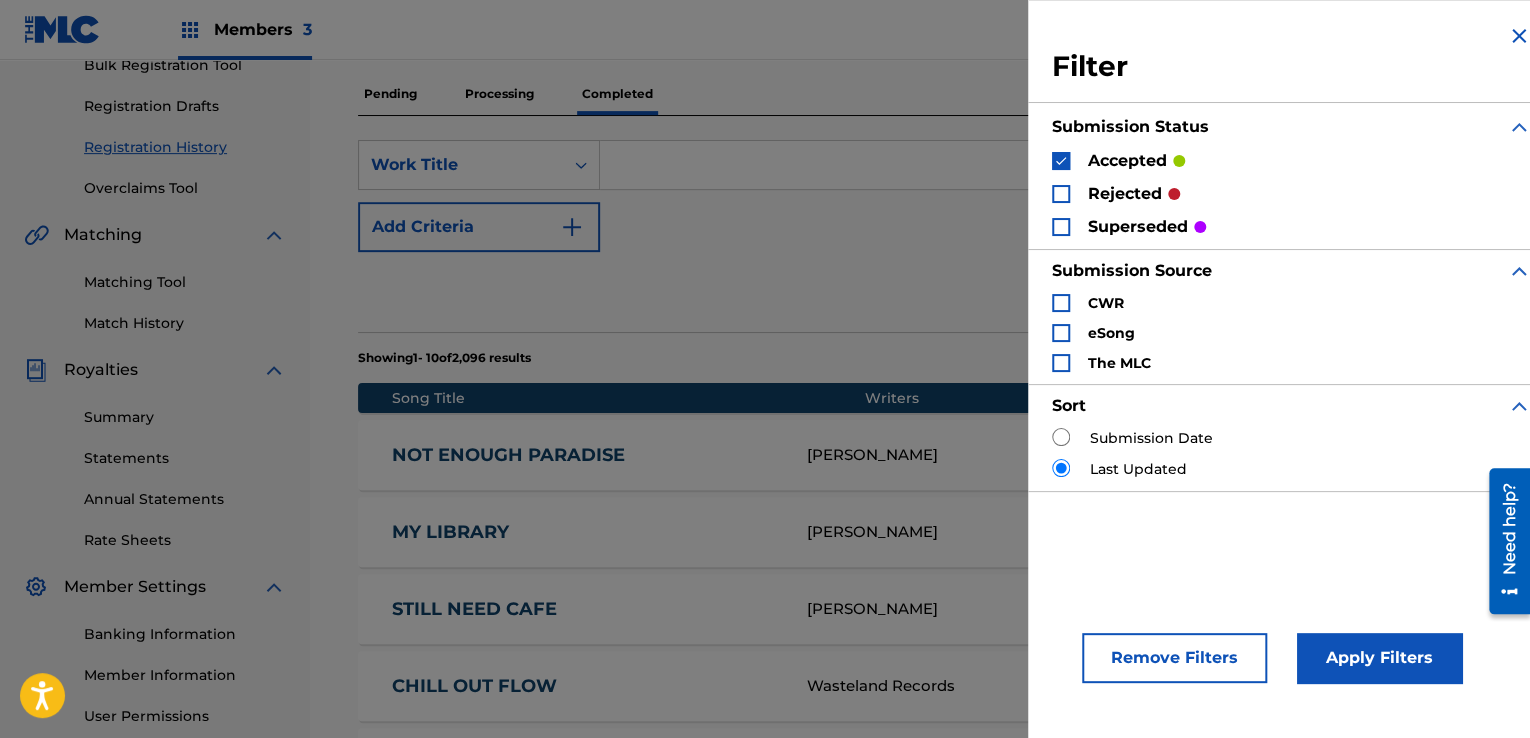 click at bounding box center [1061, 161] 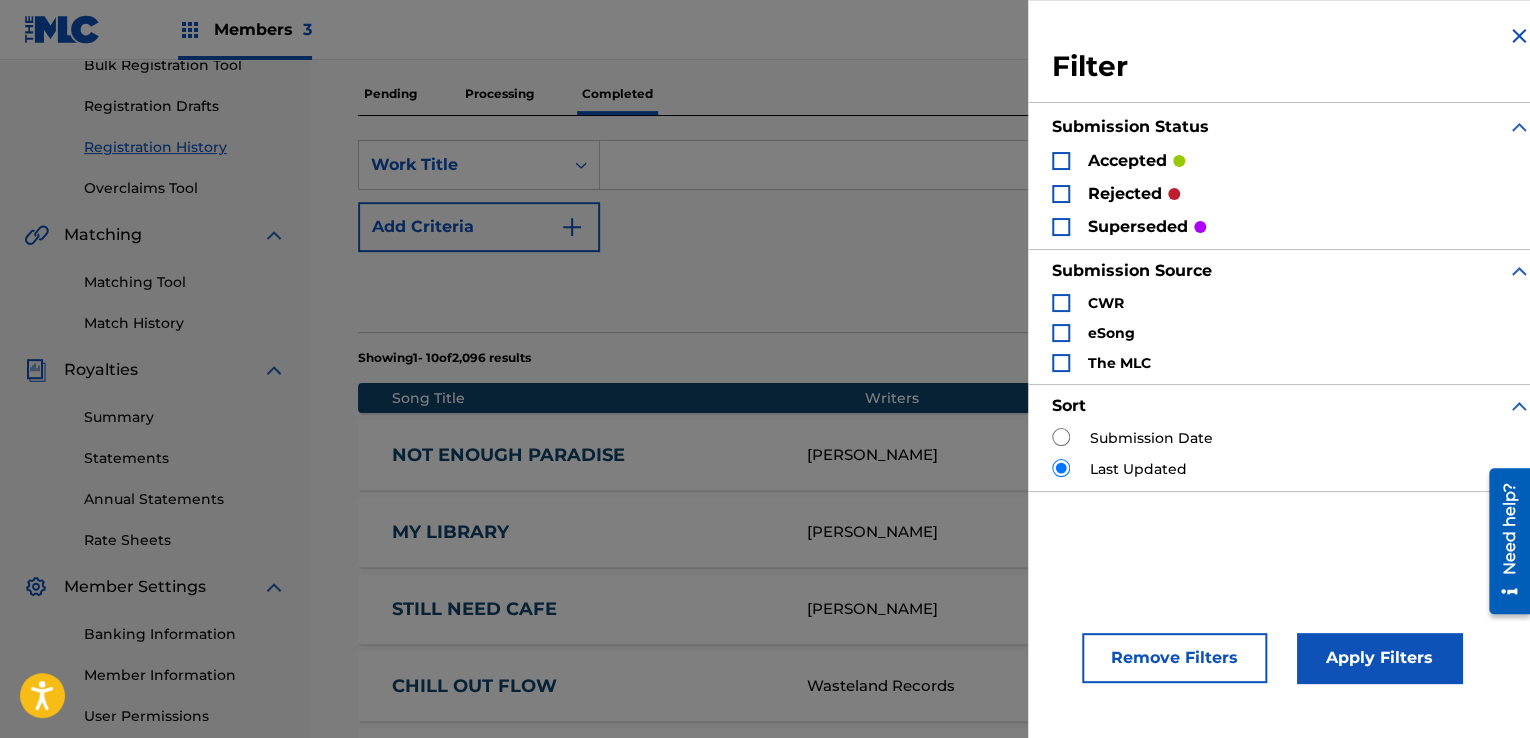click on "Apply Filters" at bounding box center (1379, 658) 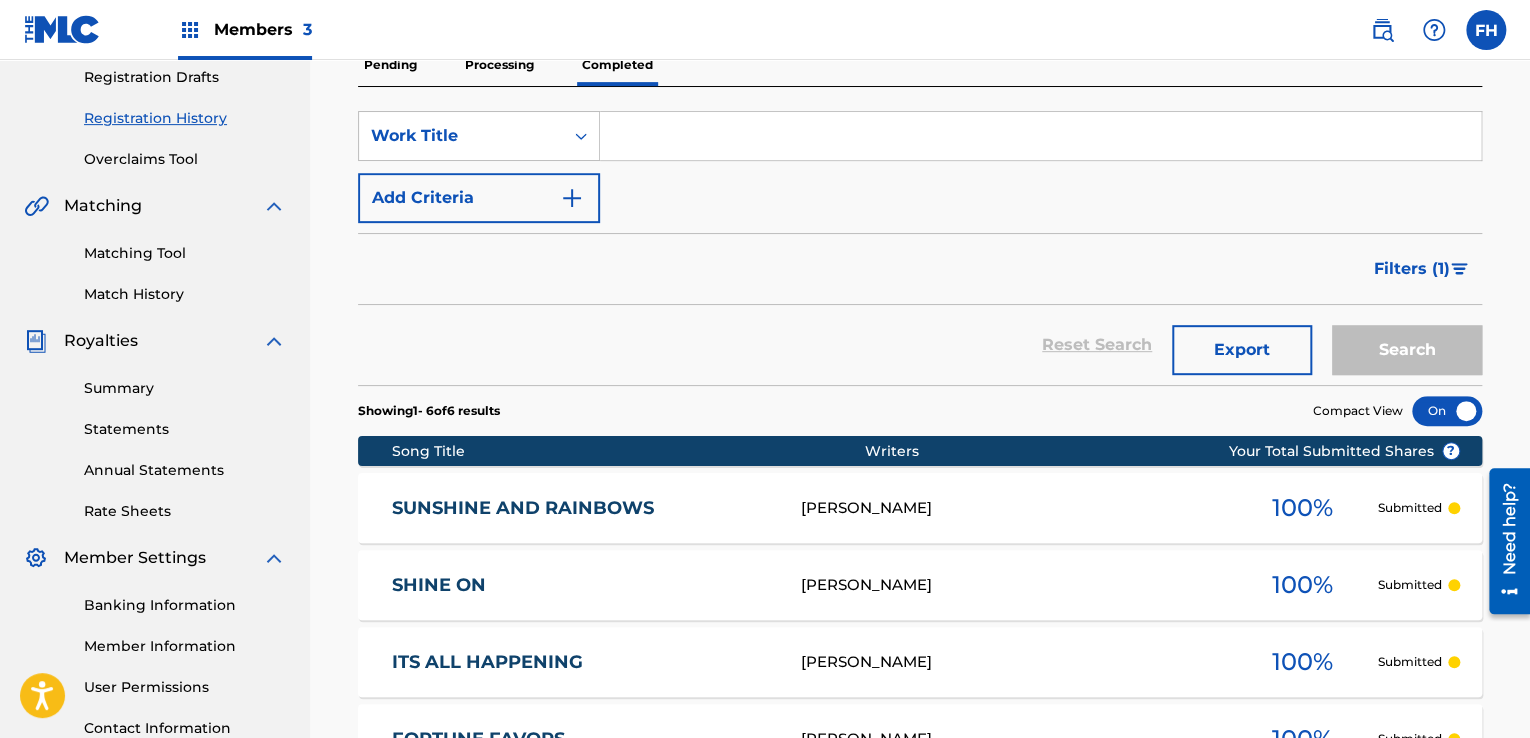 scroll, scrollTop: 339, scrollLeft: 0, axis: vertical 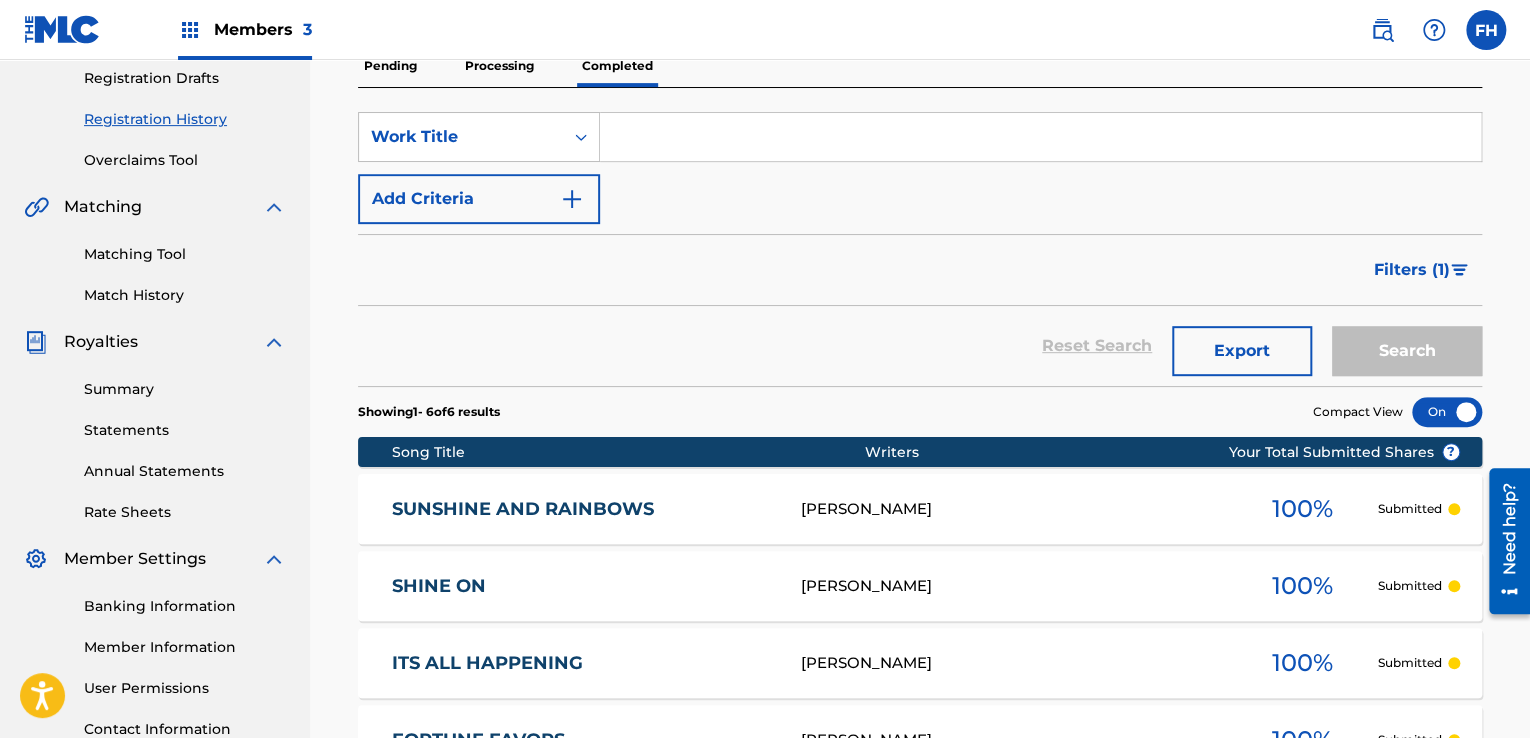 click on "Filters ( 1 )" at bounding box center (1412, 270) 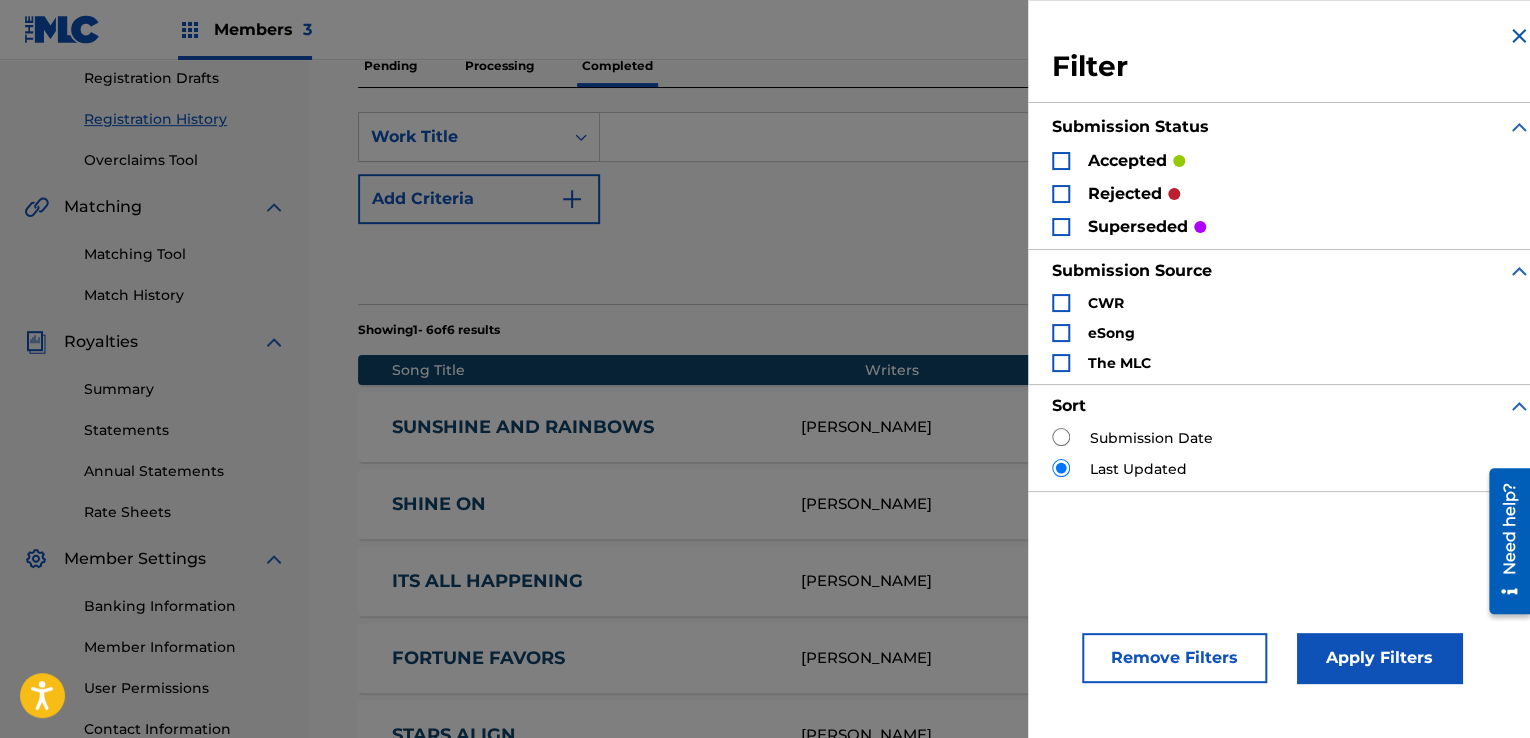 click at bounding box center (1061, 161) 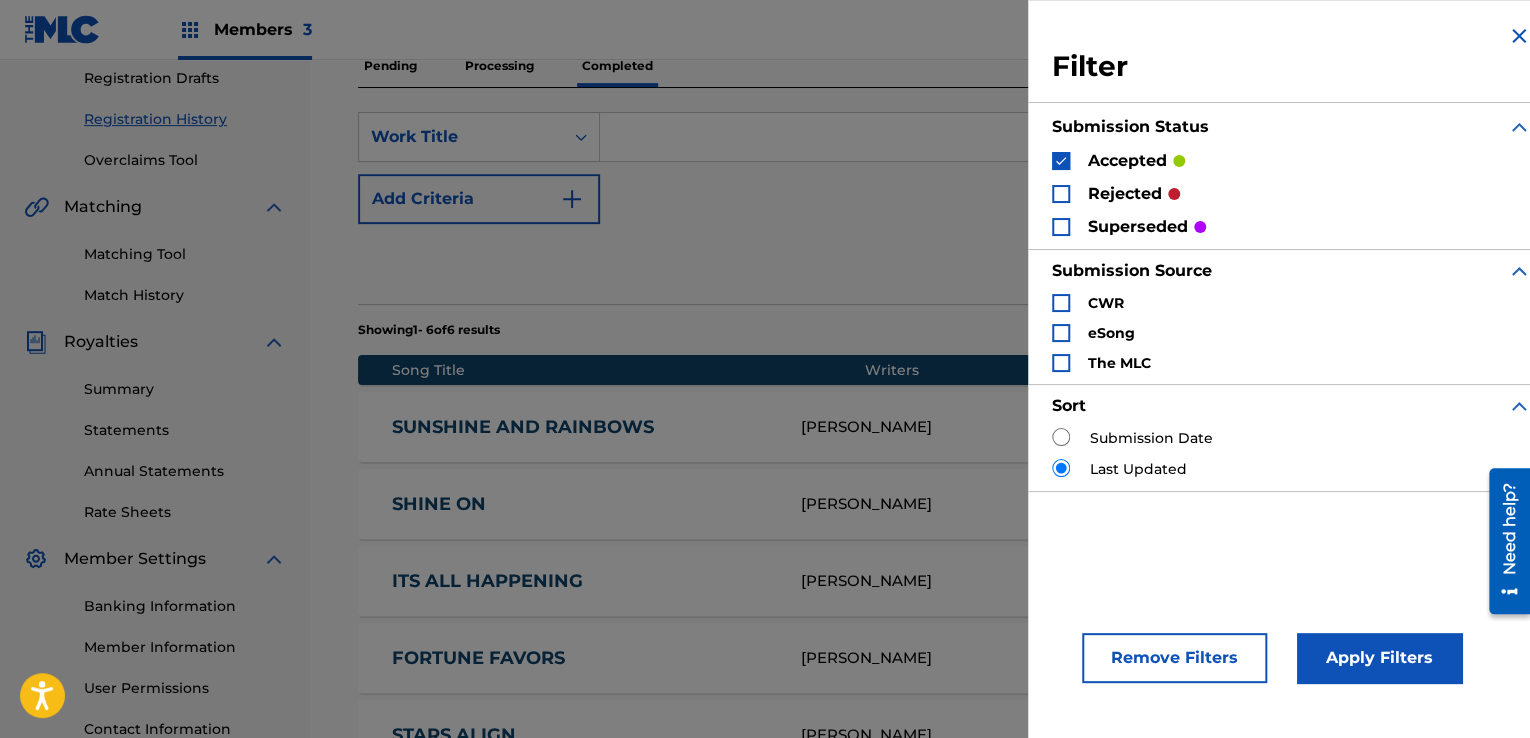 click at bounding box center [1061, 194] 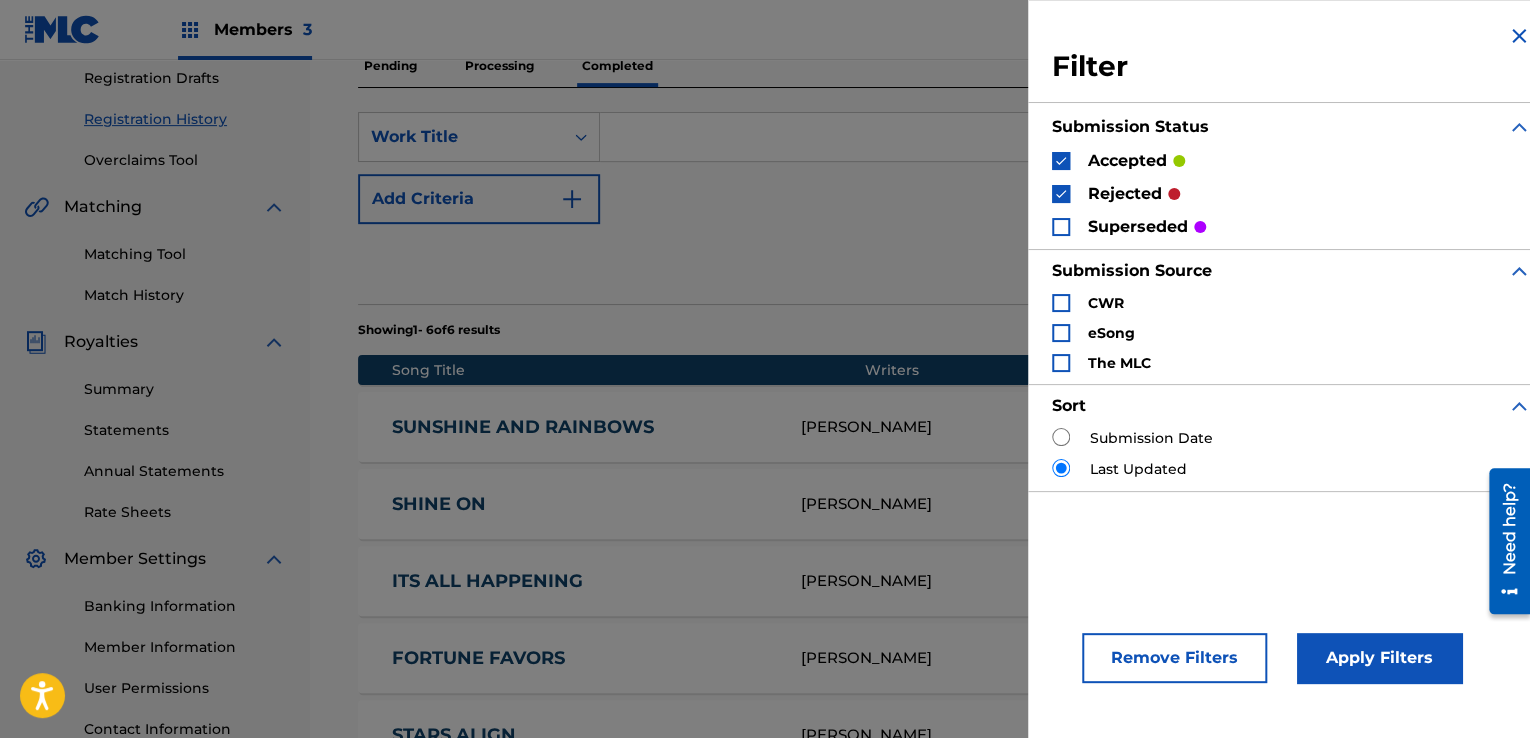 click at bounding box center [1061, 227] 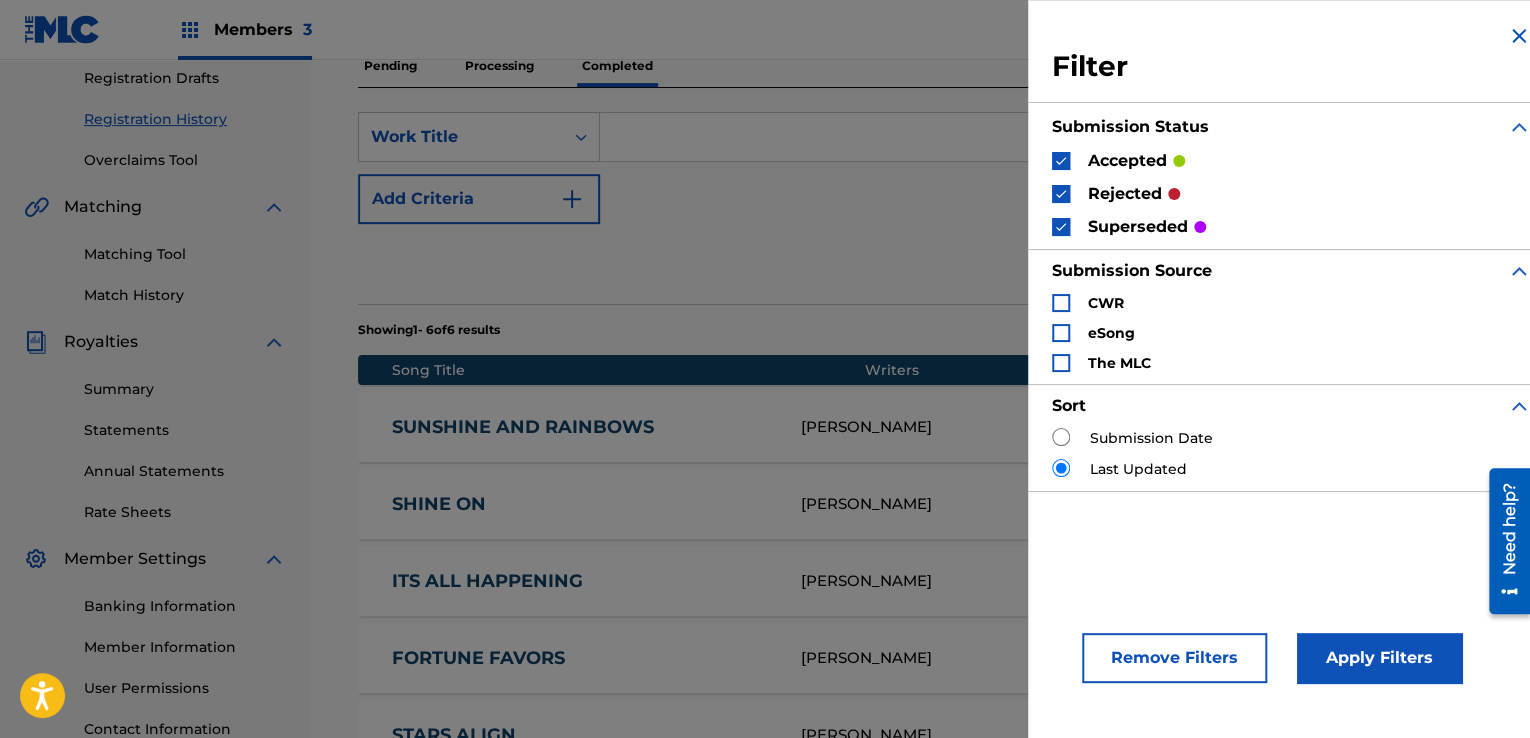 click on "Apply Filters" at bounding box center (1379, 658) 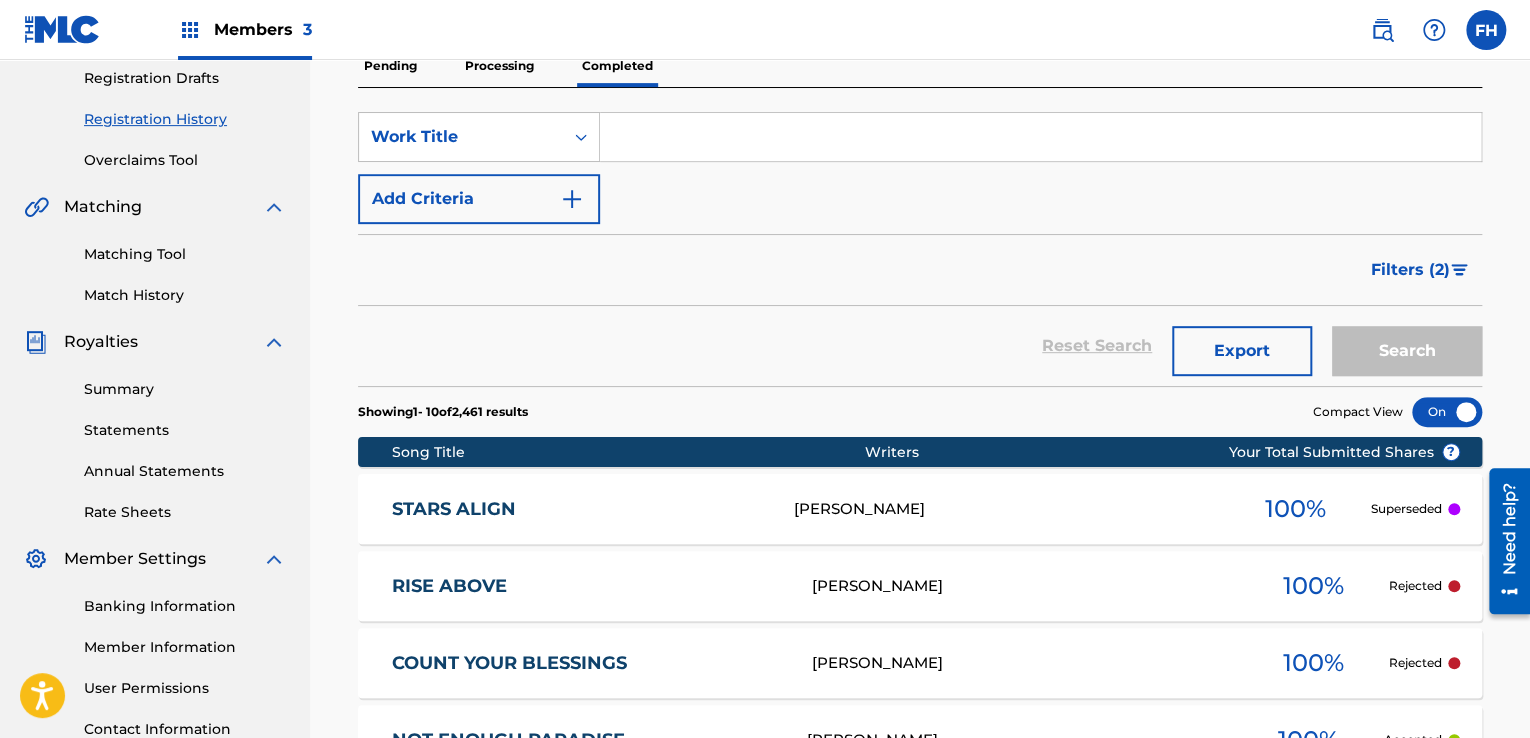 click on "Filters ( 2 )" at bounding box center [1410, 270] 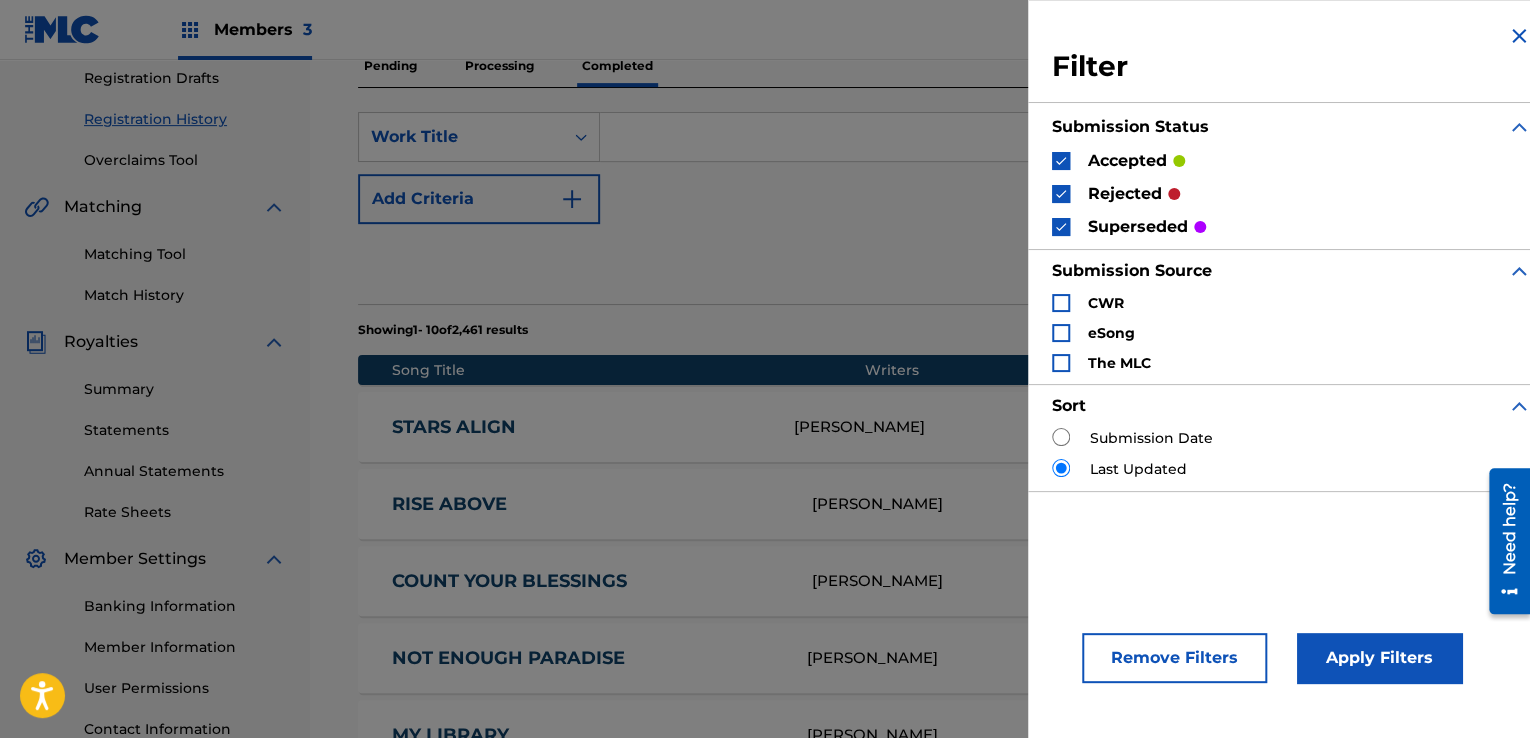 click on "superseded" at bounding box center (1138, 227) 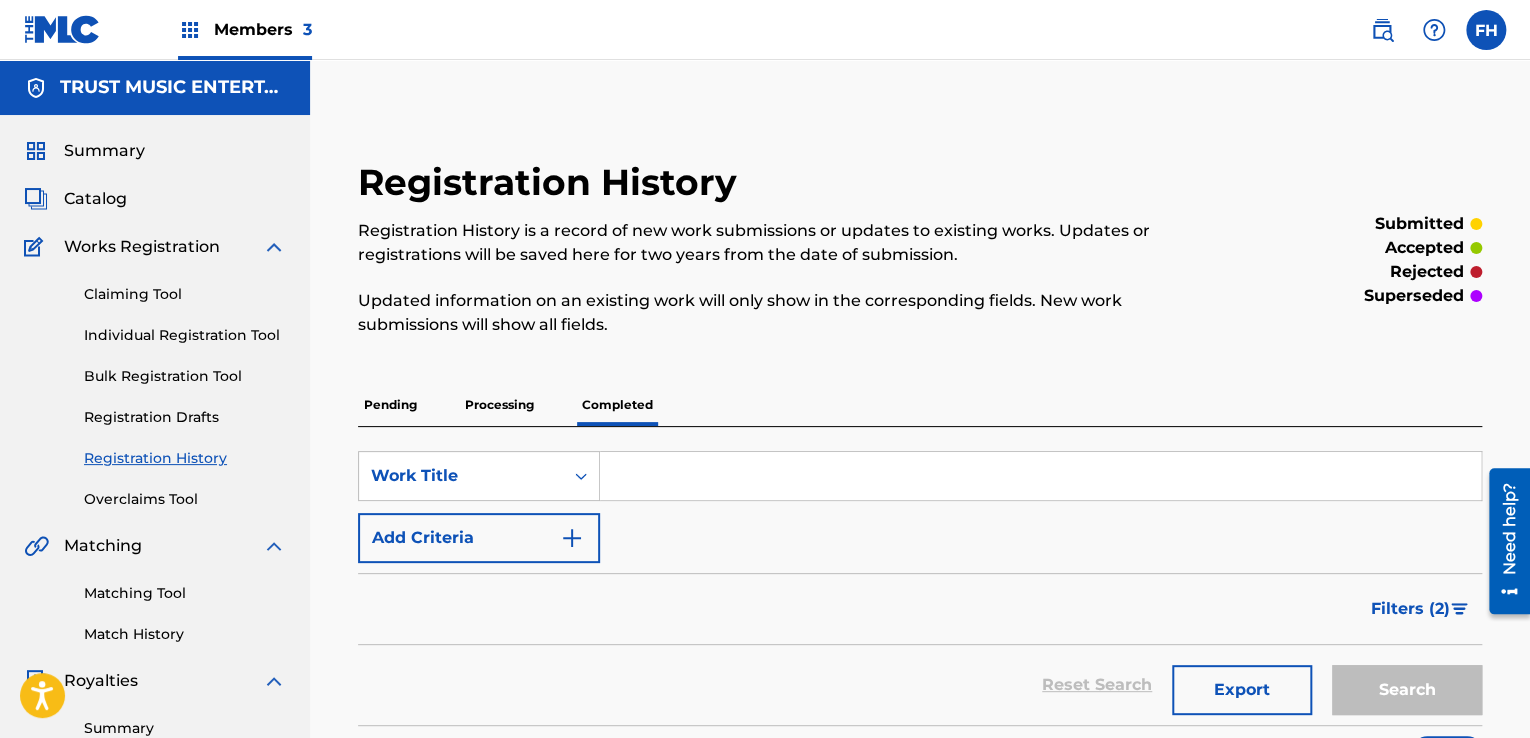 click at bounding box center (1486, 30) 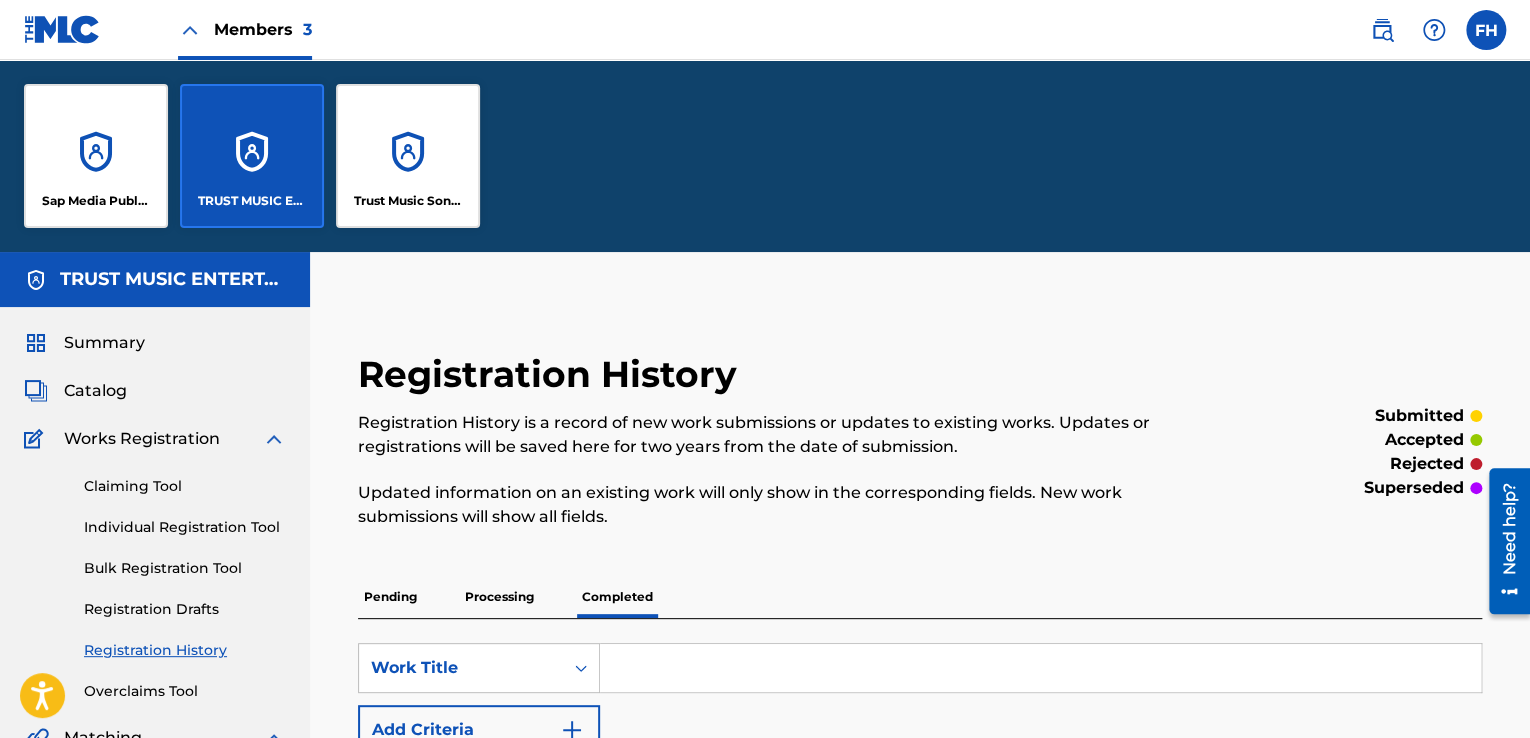 click on "Sap Media Publishing Ltd" at bounding box center (96, 156) 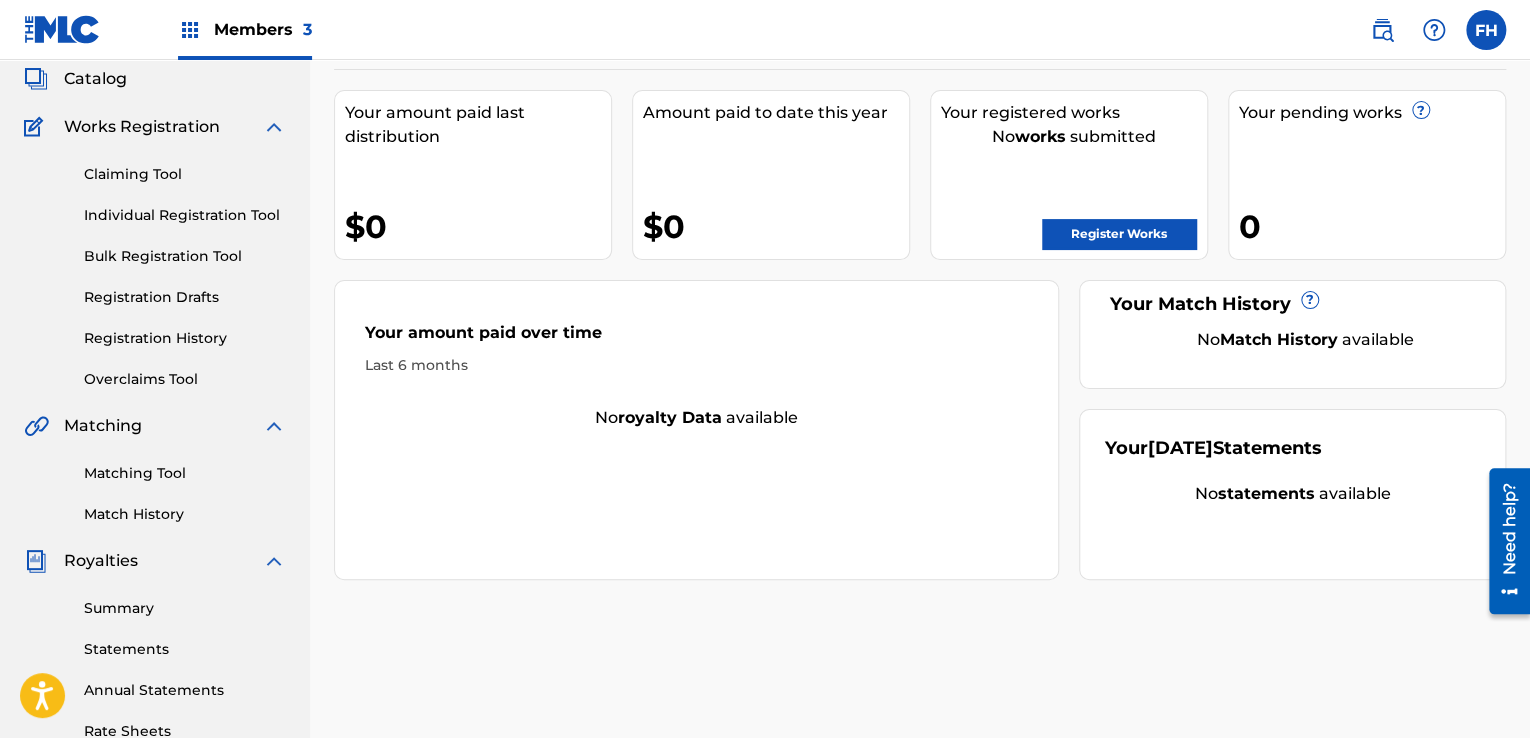 scroll, scrollTop: 0, scrollLeft: 0, axis: both 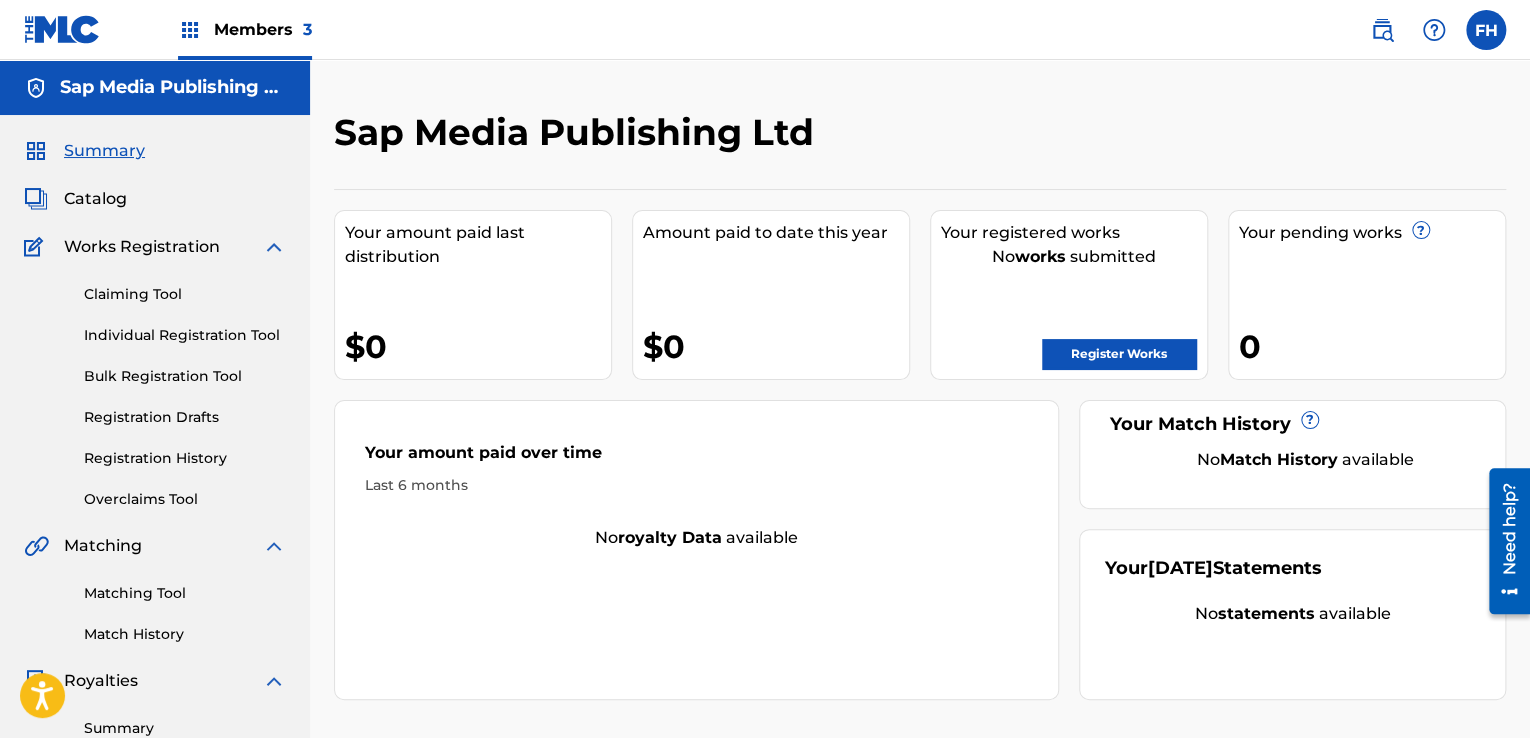 click on "Sap Media Publishing Ltd" at bounding box center [173, 87] 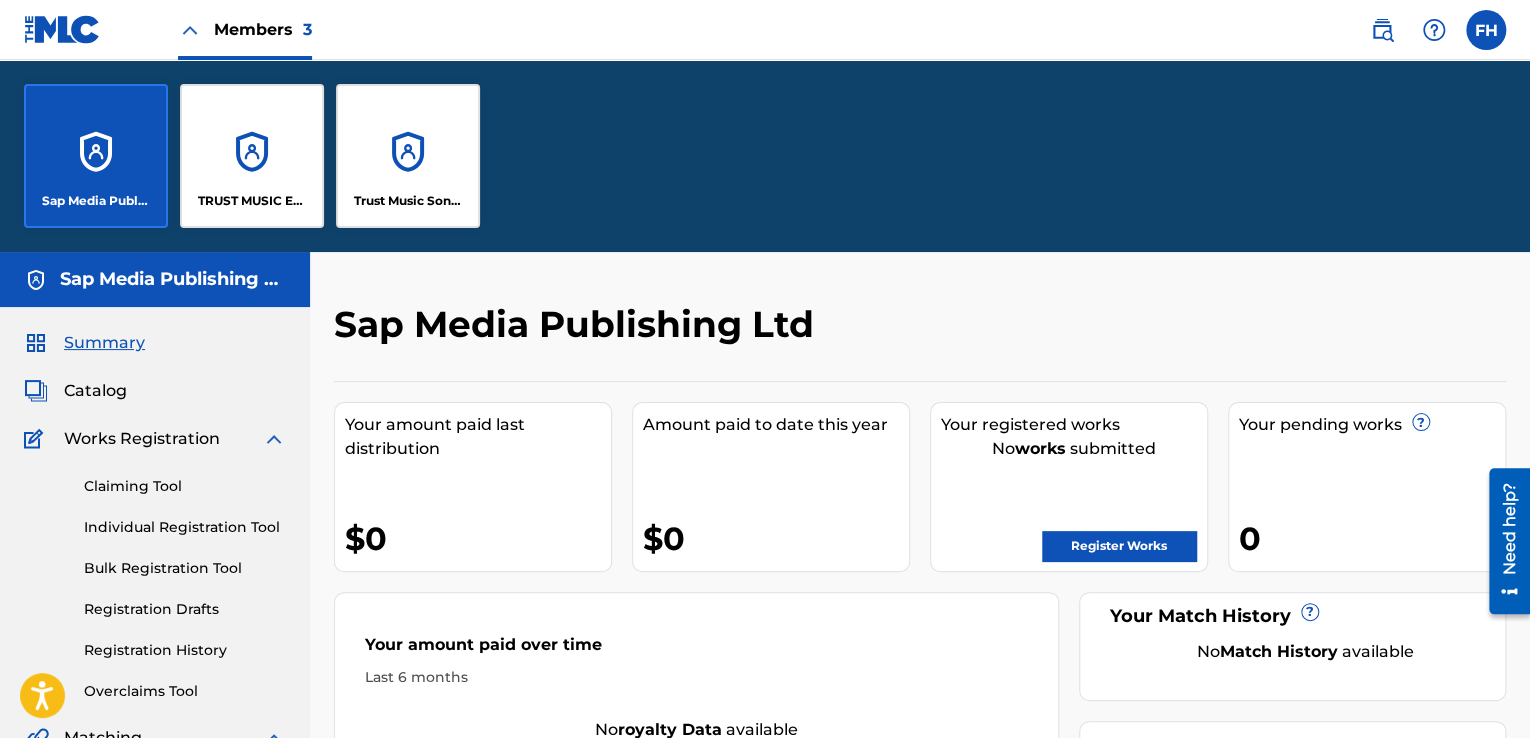 click on "TRUST MUSIC ENTERTAINMENT PTY LTD" at bounding box center [252, 156] 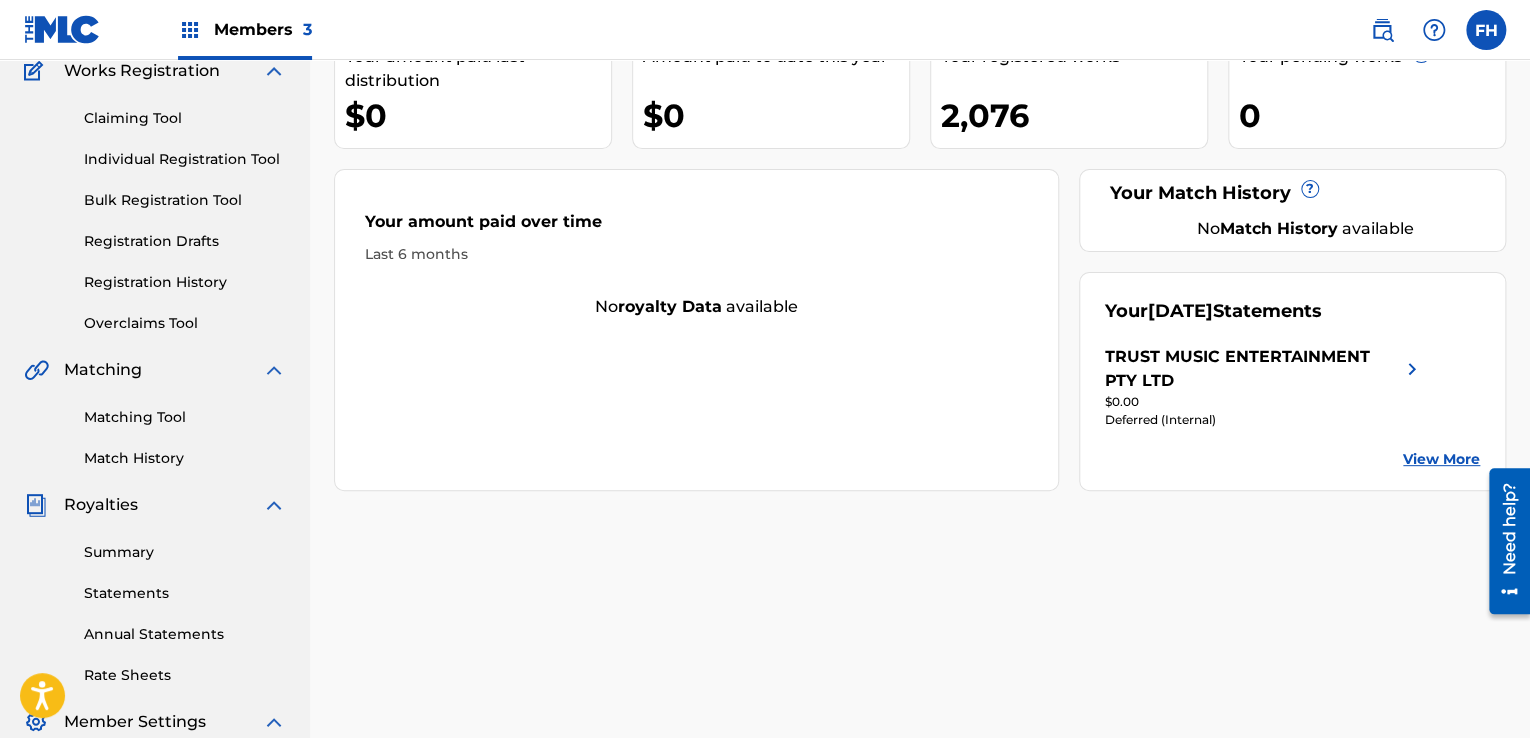 scroll, scrollTop: 188, scrollLeft: 0, axis: vertical 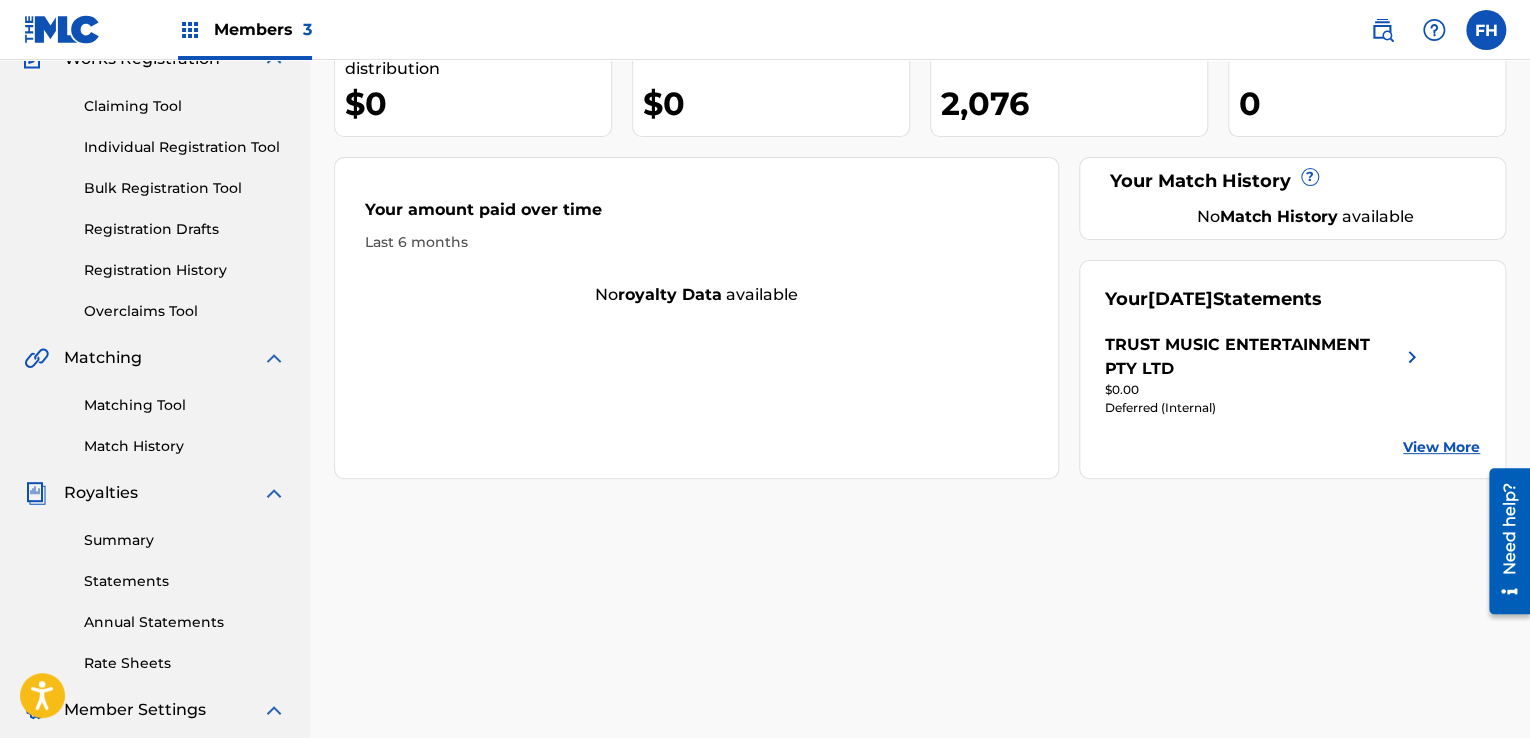click at bounding box center (1412, 357) 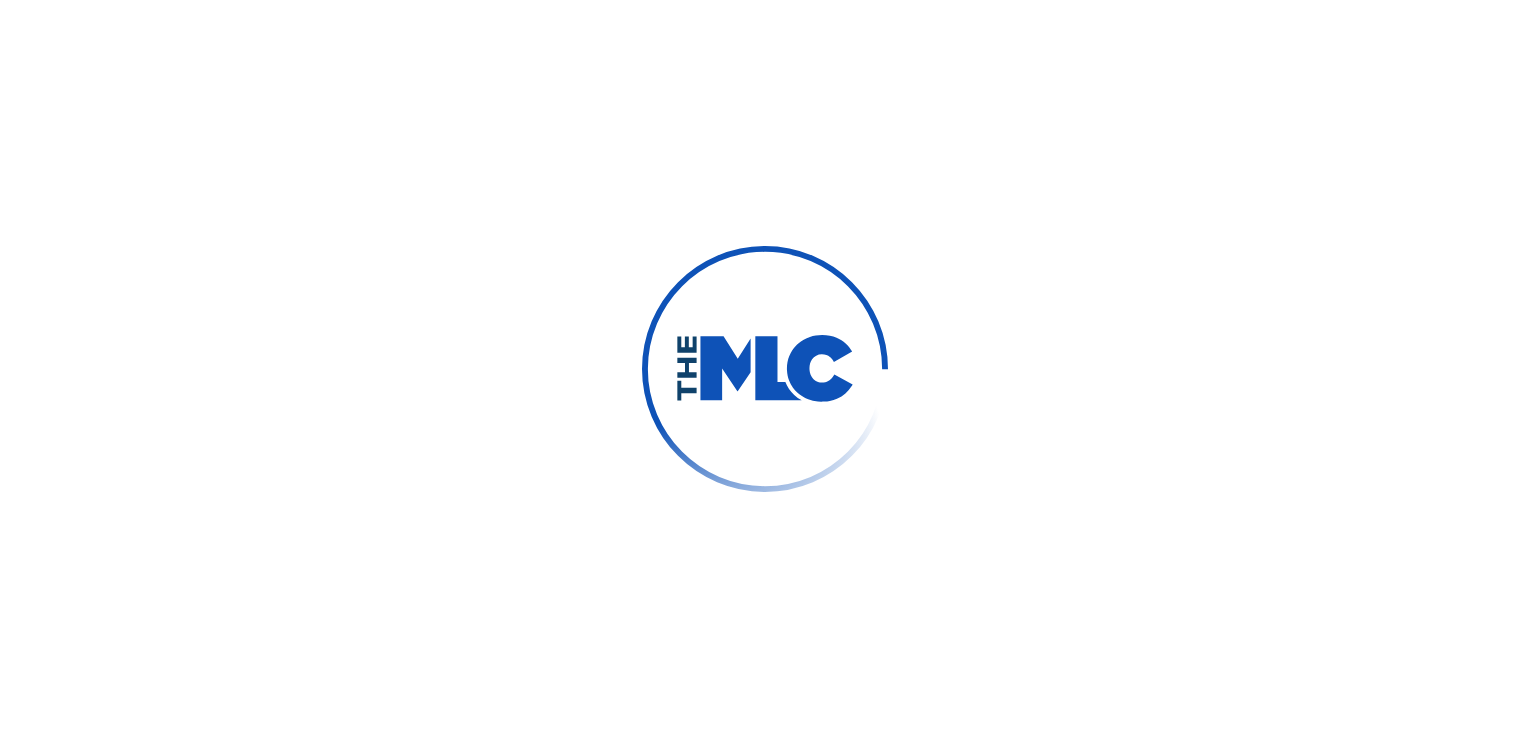 scroll, scrollTop: 0, scrollLeft: 0, axis: both 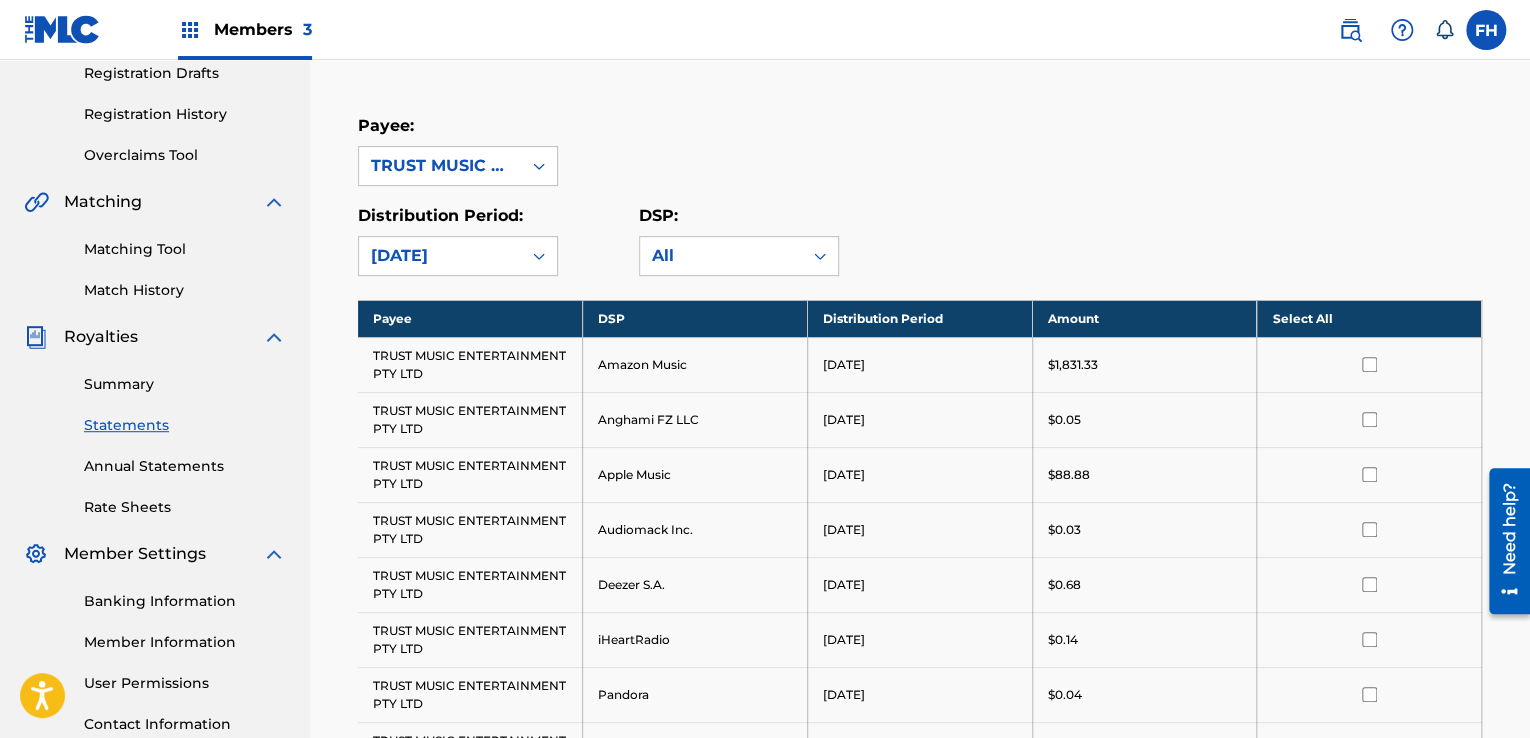 click on "Summary Statements Annual Statements Rate Sheets" at bounding box center [155, 433] 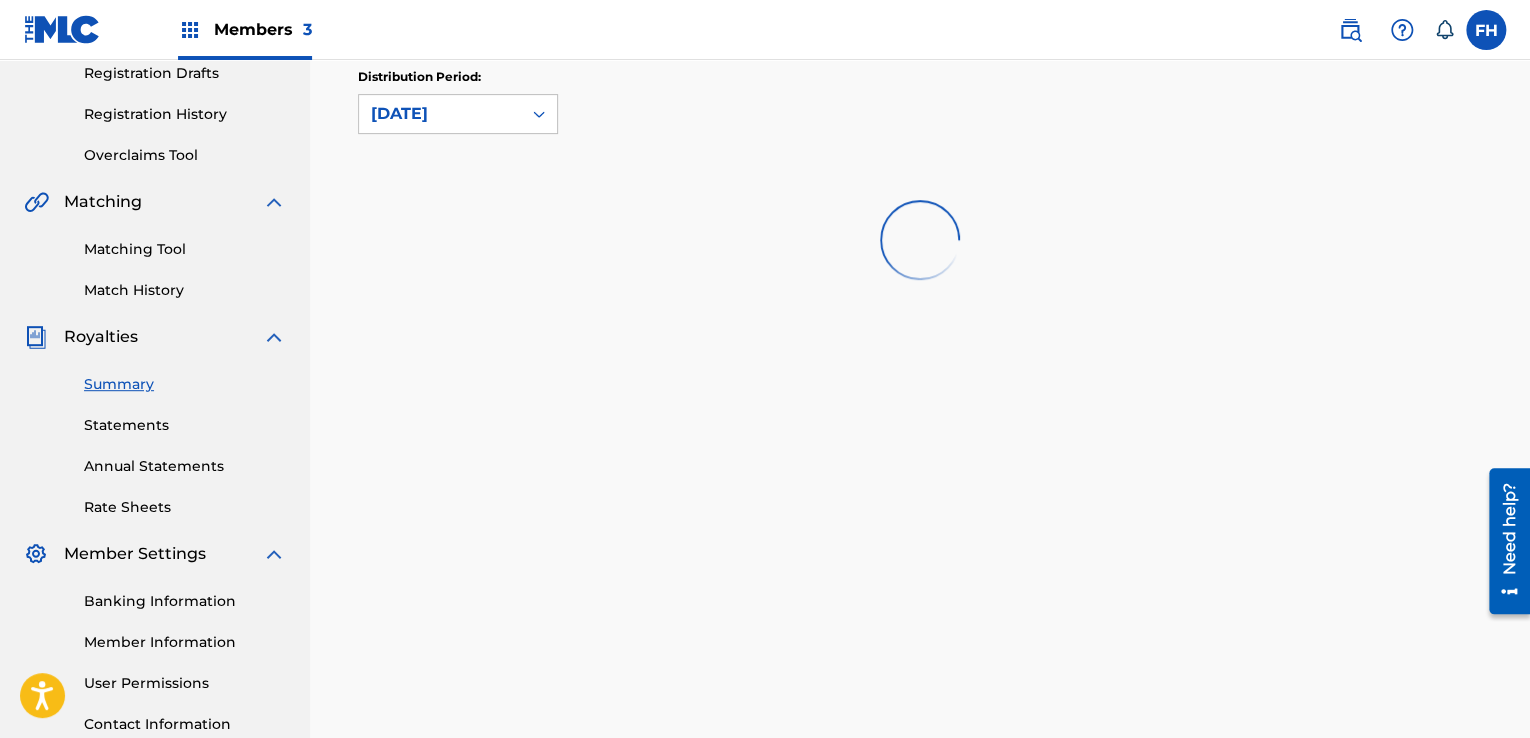 scroll, scrollTop: 0, scrollLeft: 0, axis: both 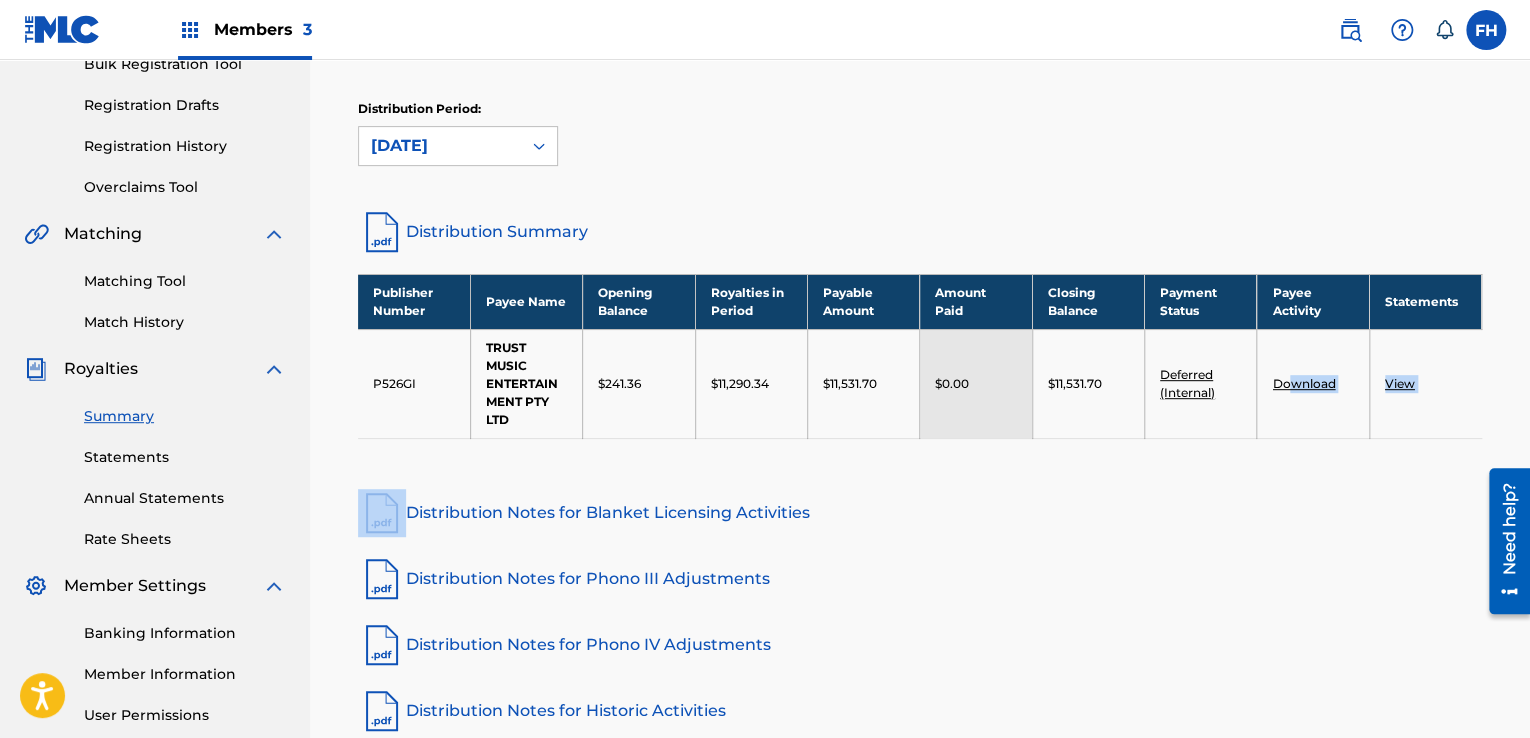 drag, startPoint x: 1290, startPoint y: 381, endPoint x: 1264, endPoint y: 484, distance: 106.23088 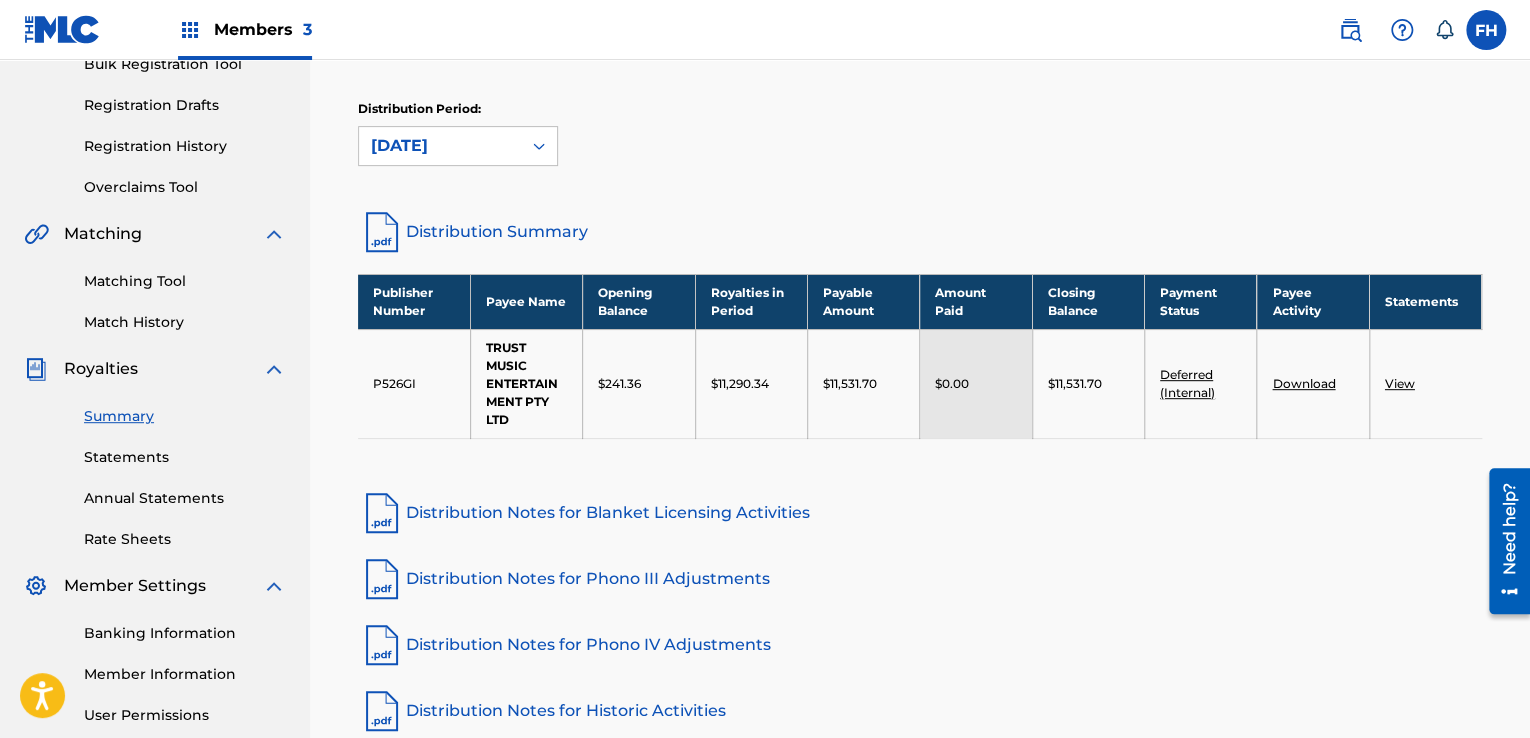 click on "$241.36" at bounding box center (619, 384) 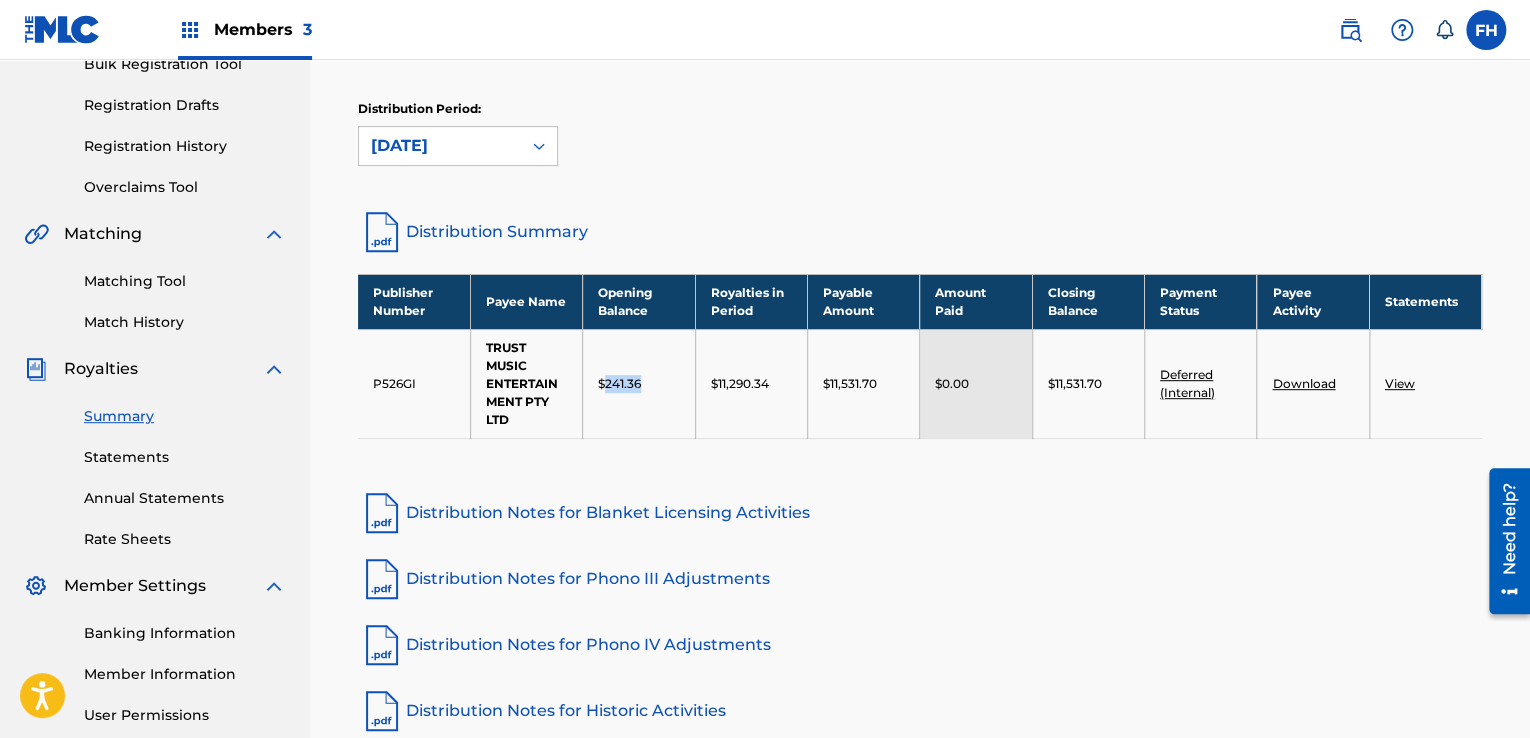 click on "$241.36" at bounding box center (619, 384) 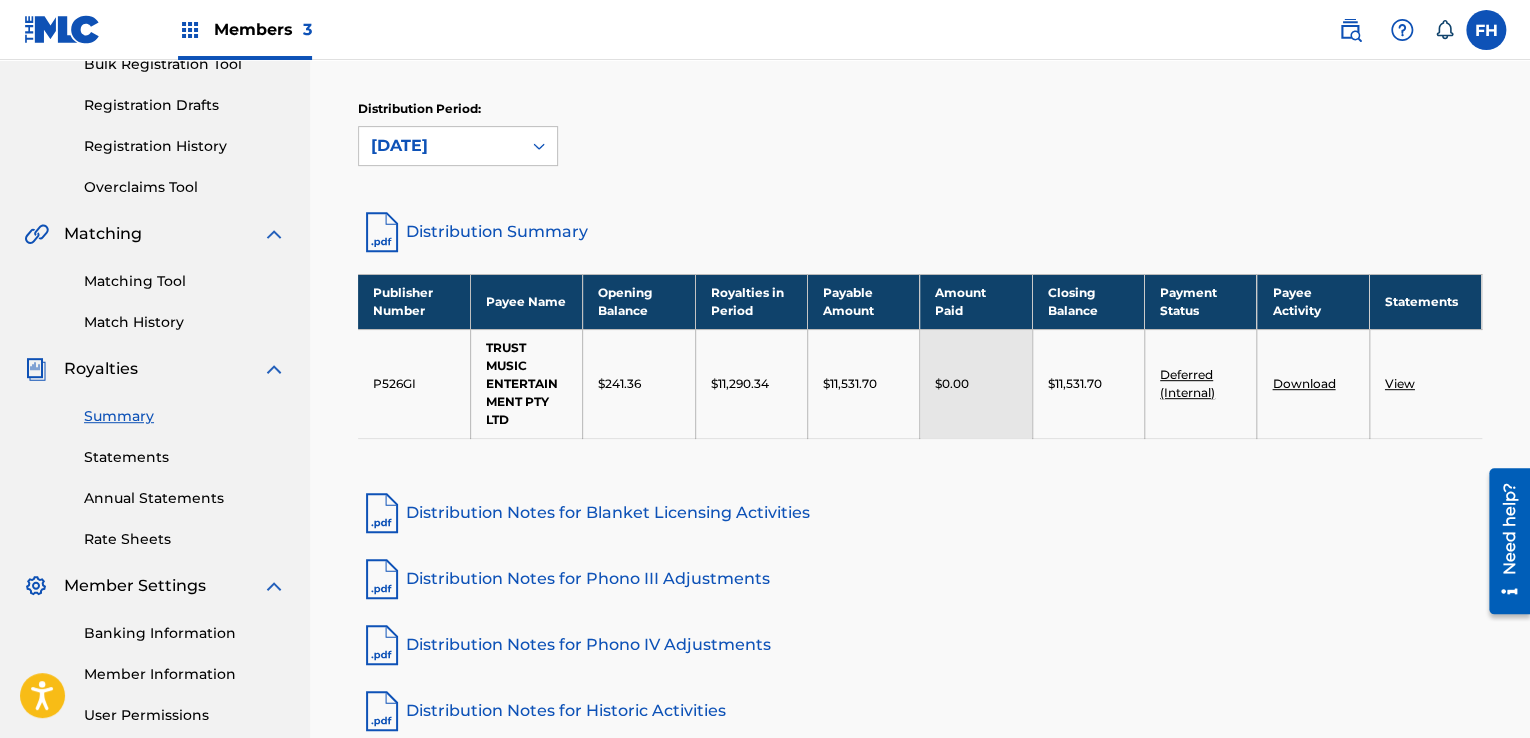 click on "$241.36" at bounding box center (619, 384) 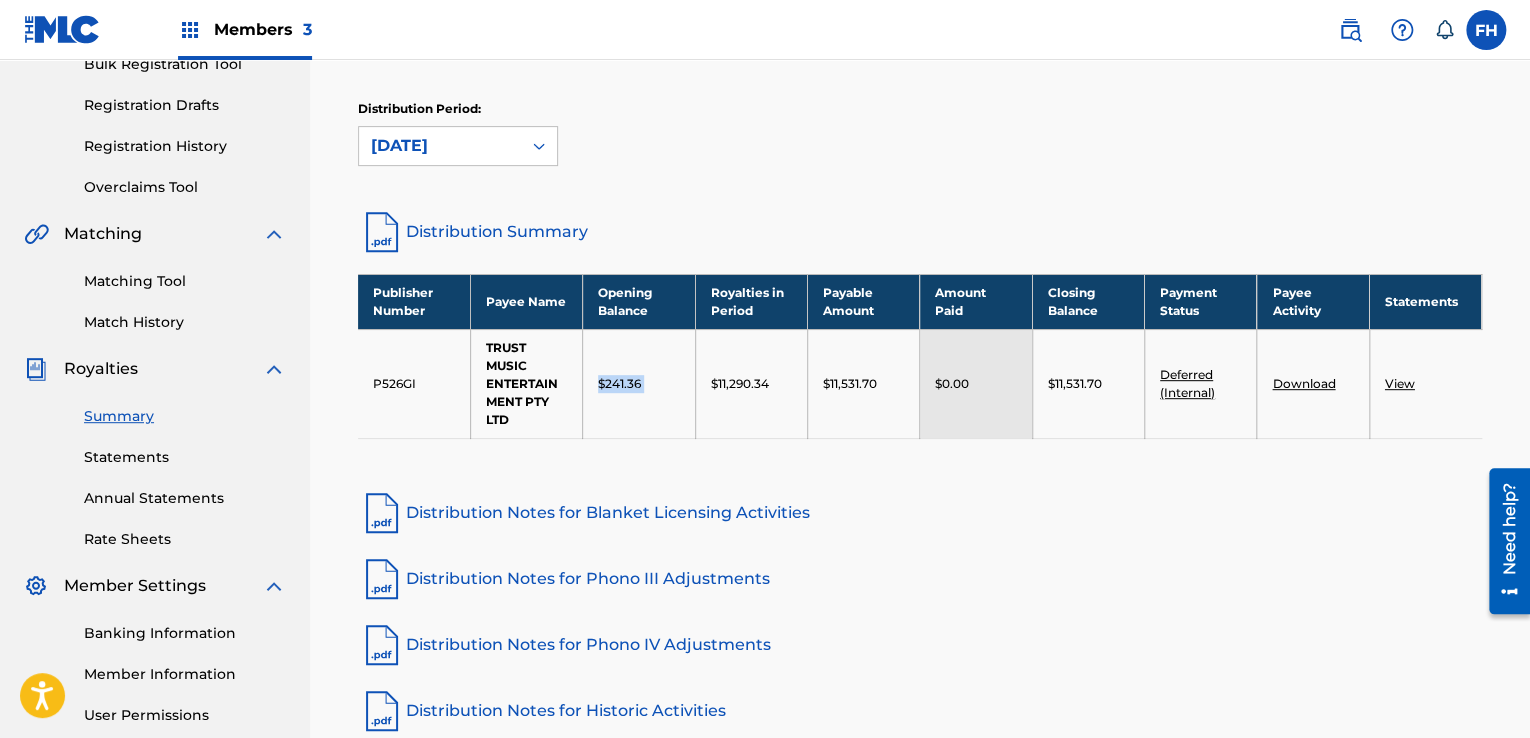 click on "$241.36" at bounding box center [619, 384] 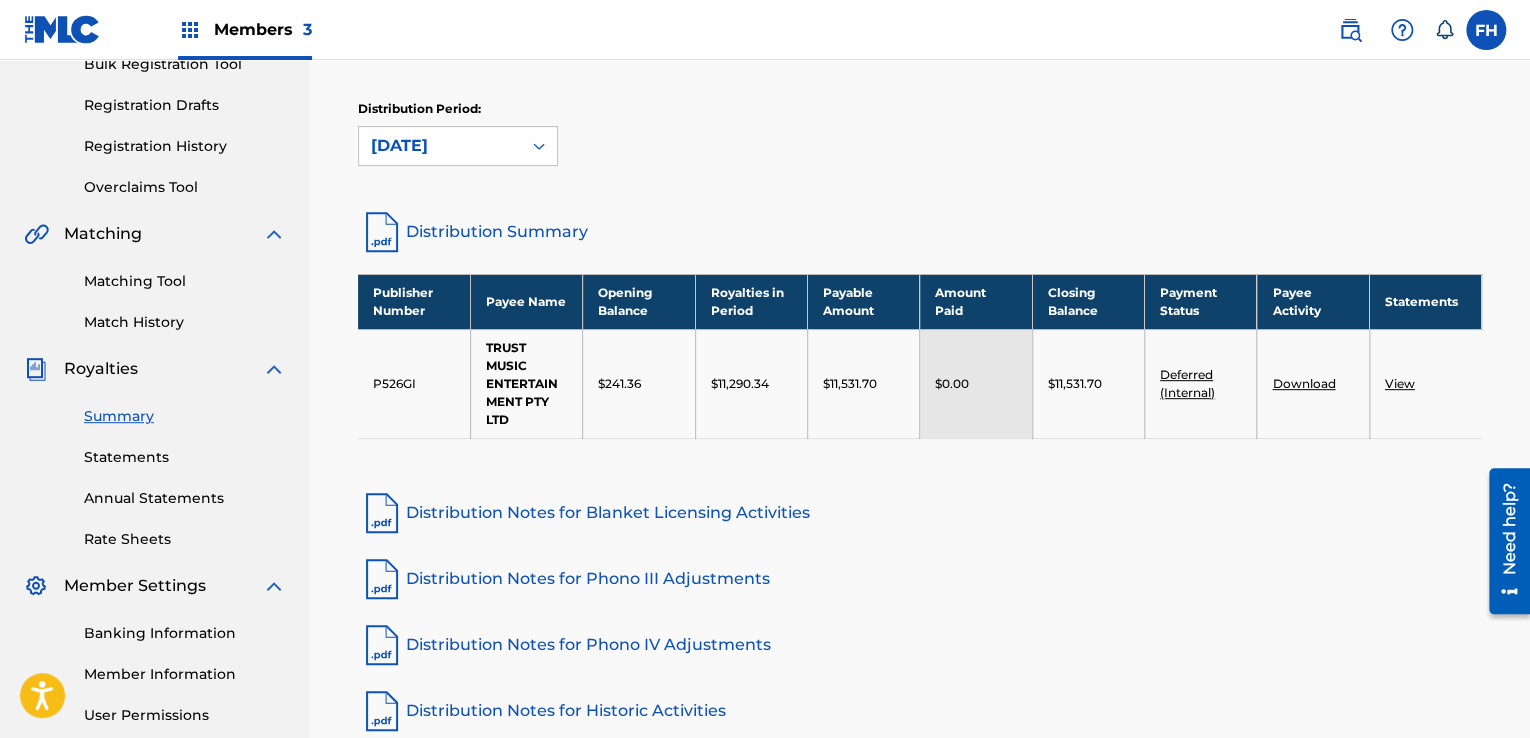 click on "Download" at bounding box center [1303, 383] 